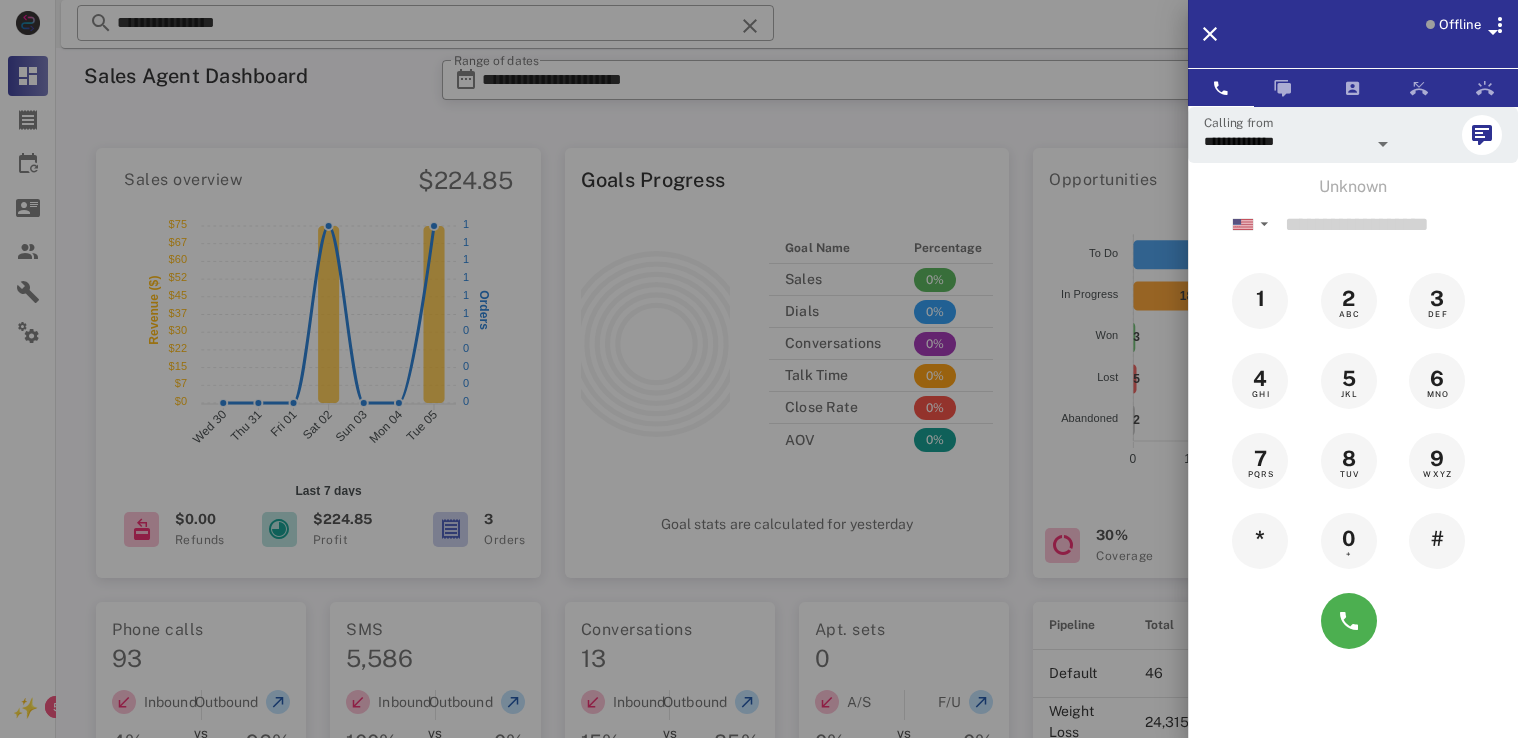 scroll, scrollTop: 0, scrollLeft: 0, axis: both 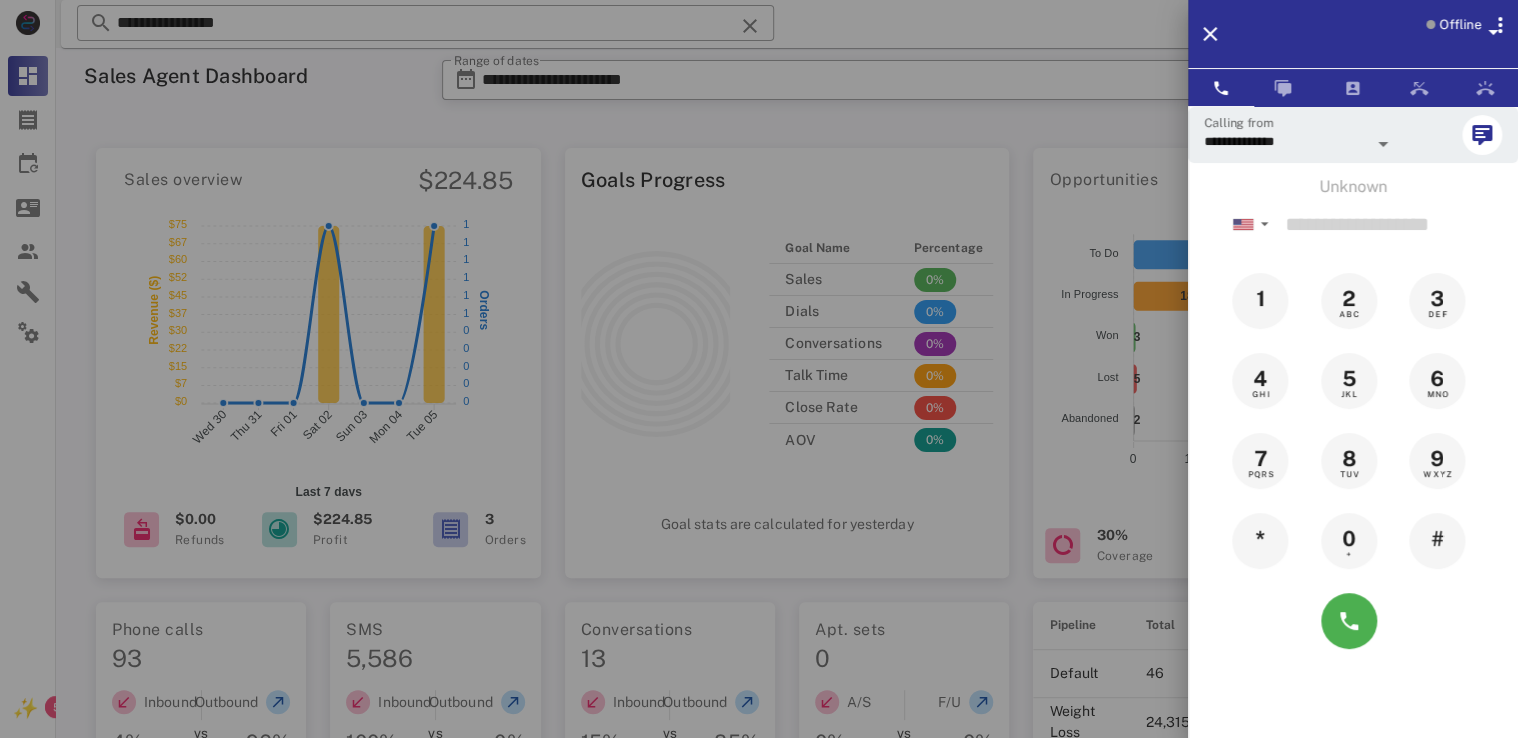click at bounding box center (759, 369) 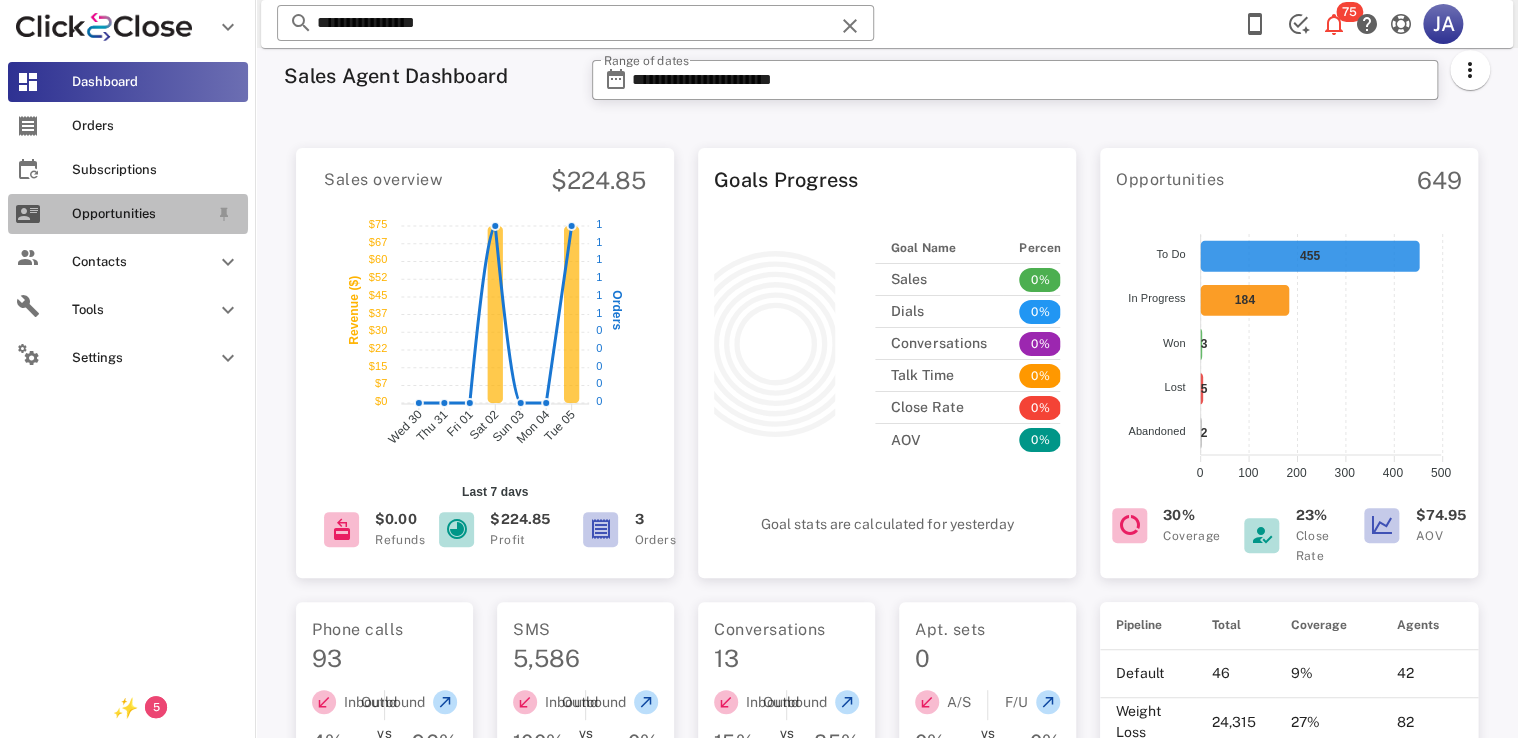 click on "Opportunities" at bounding box center [140, 214] 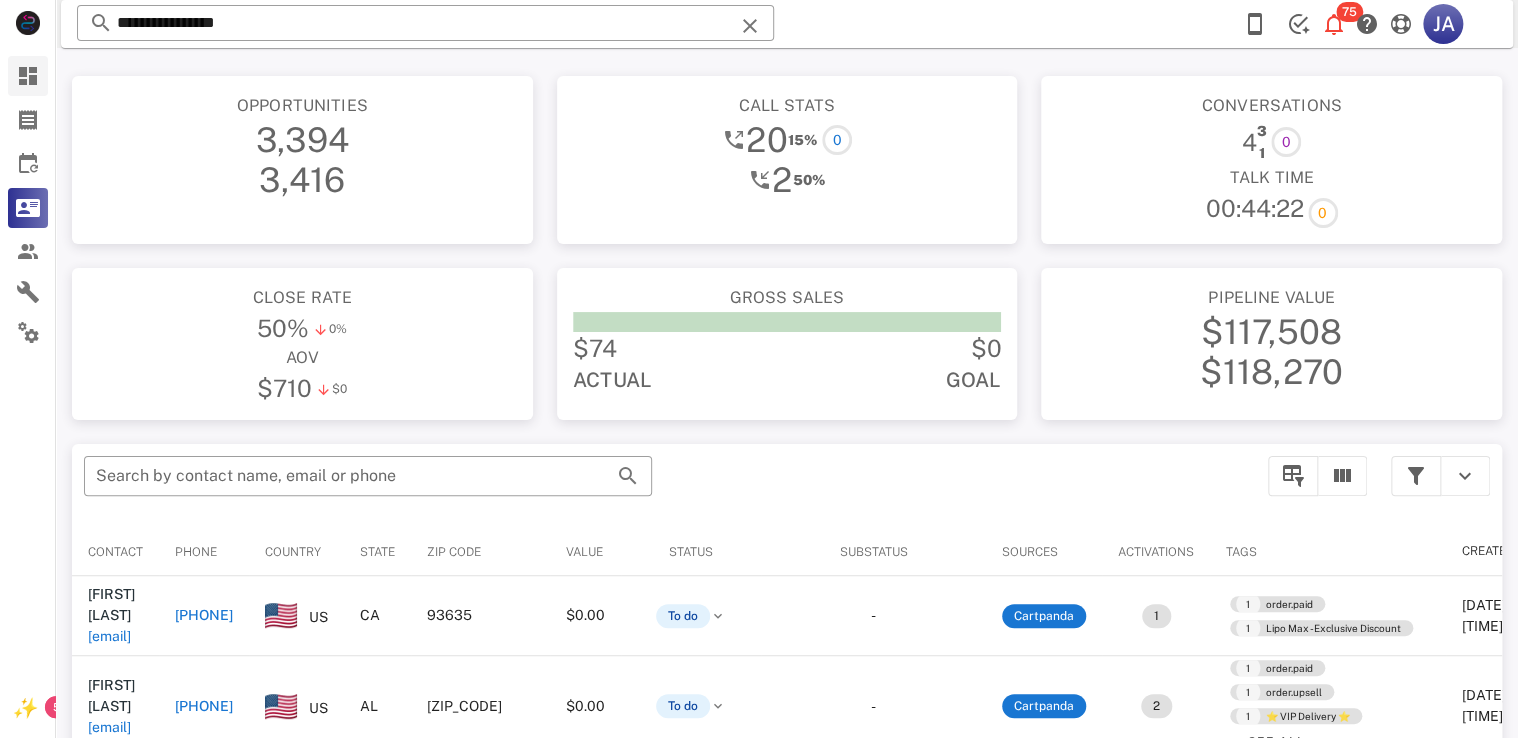 click on "Dashboard" at bounding box center [28, 76] 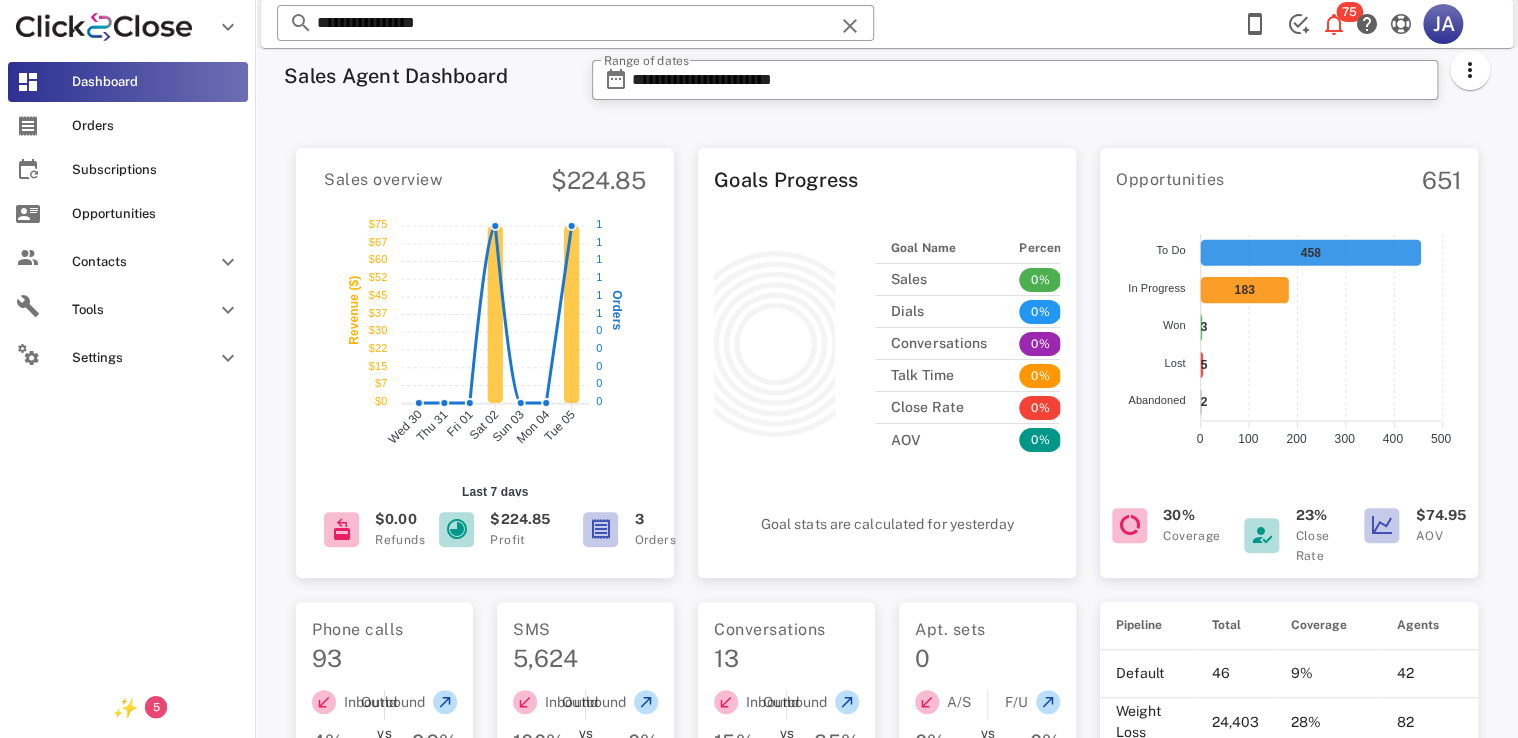 click 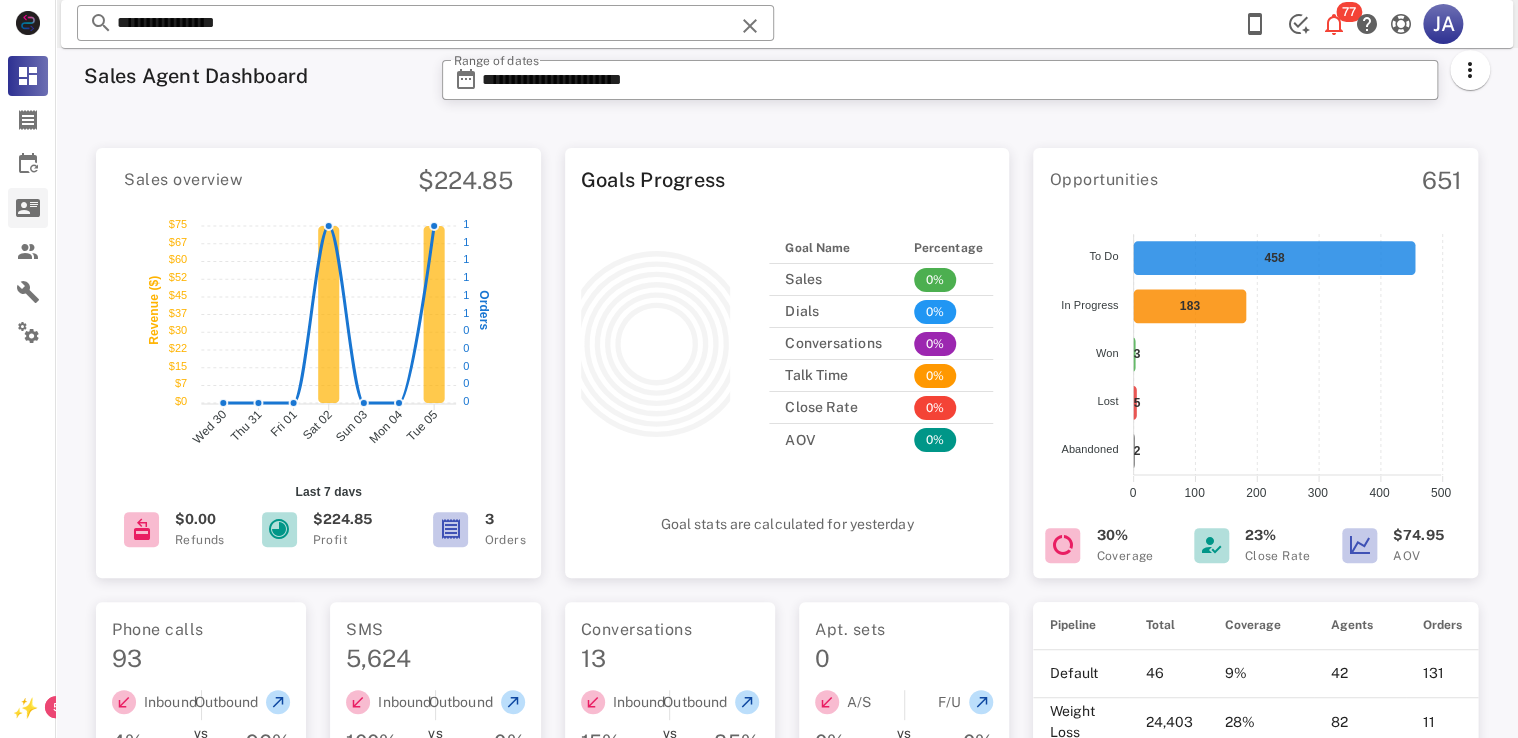 click on "Opportunities" at bounding box center (28, 208) 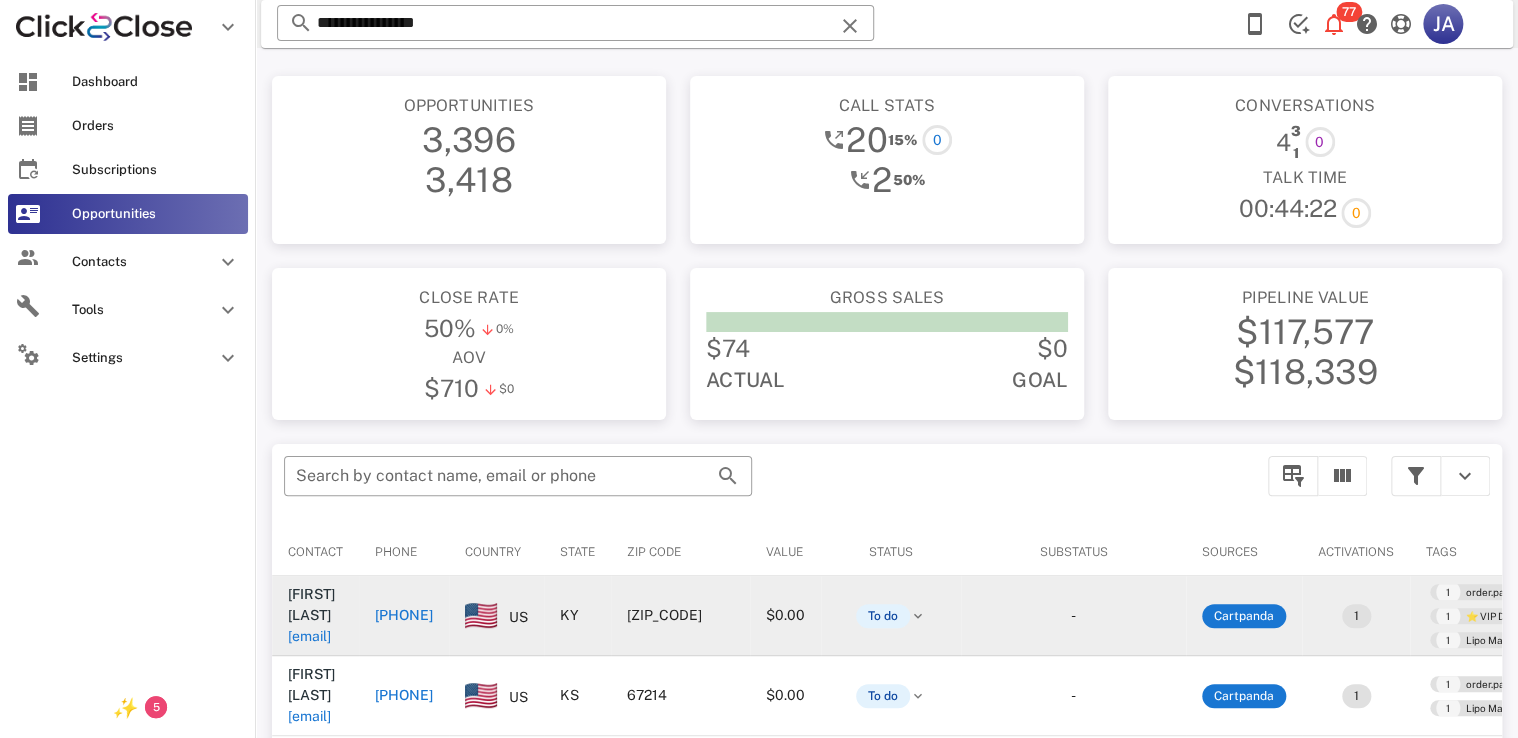 click on "[EMAIL]" at bounding box center (309, 636) 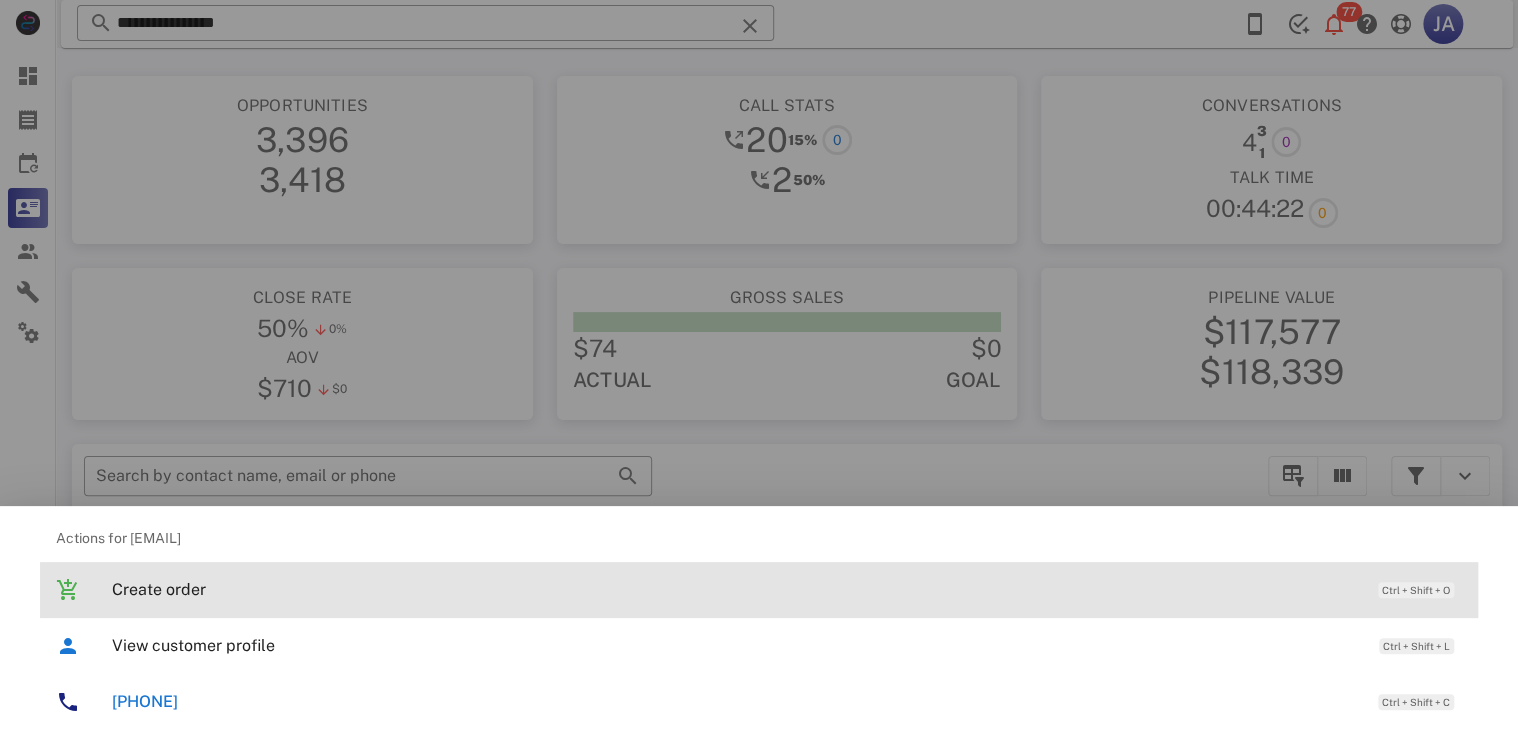 click on "Create order Ctrl + Shift + O" at bounding box center [787, 589] 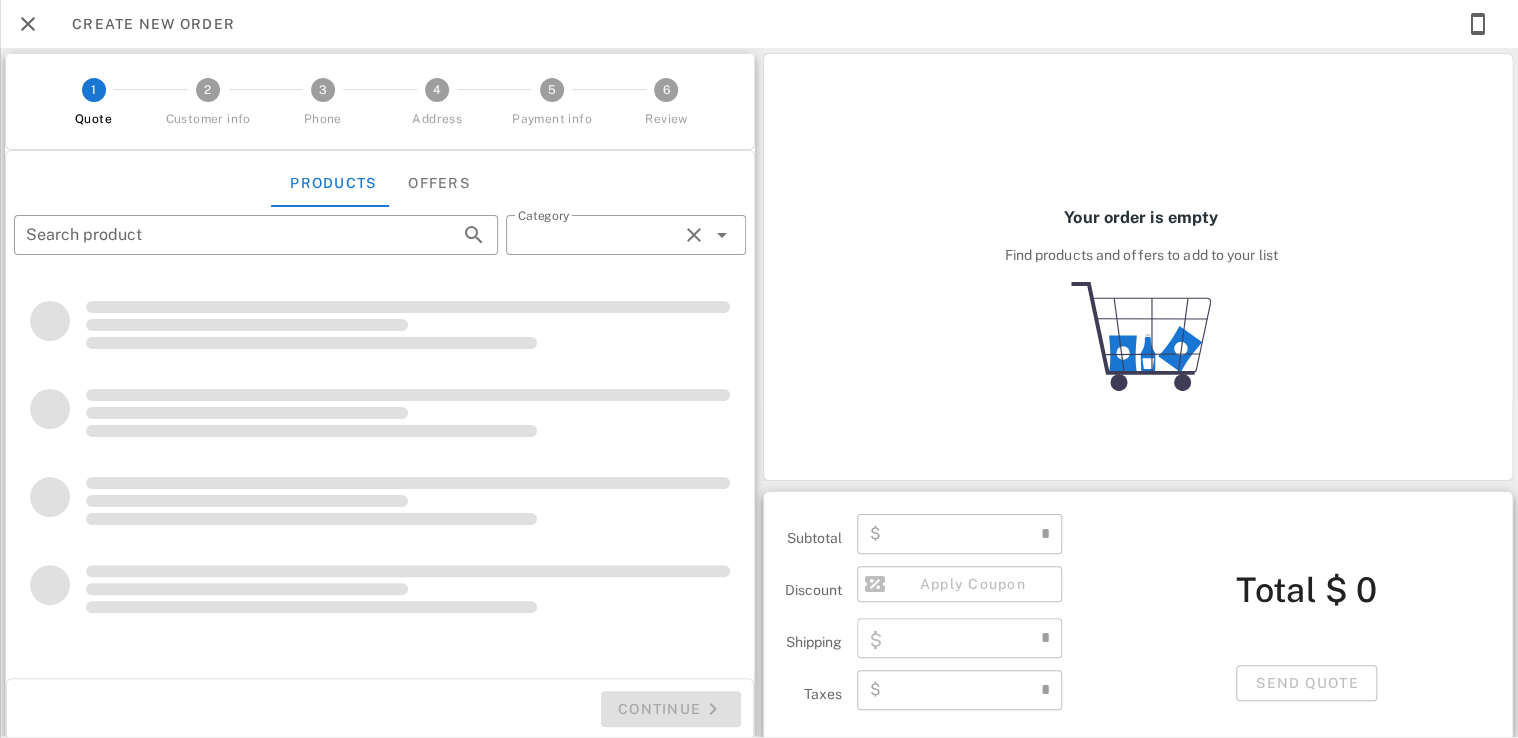 type on "**********" 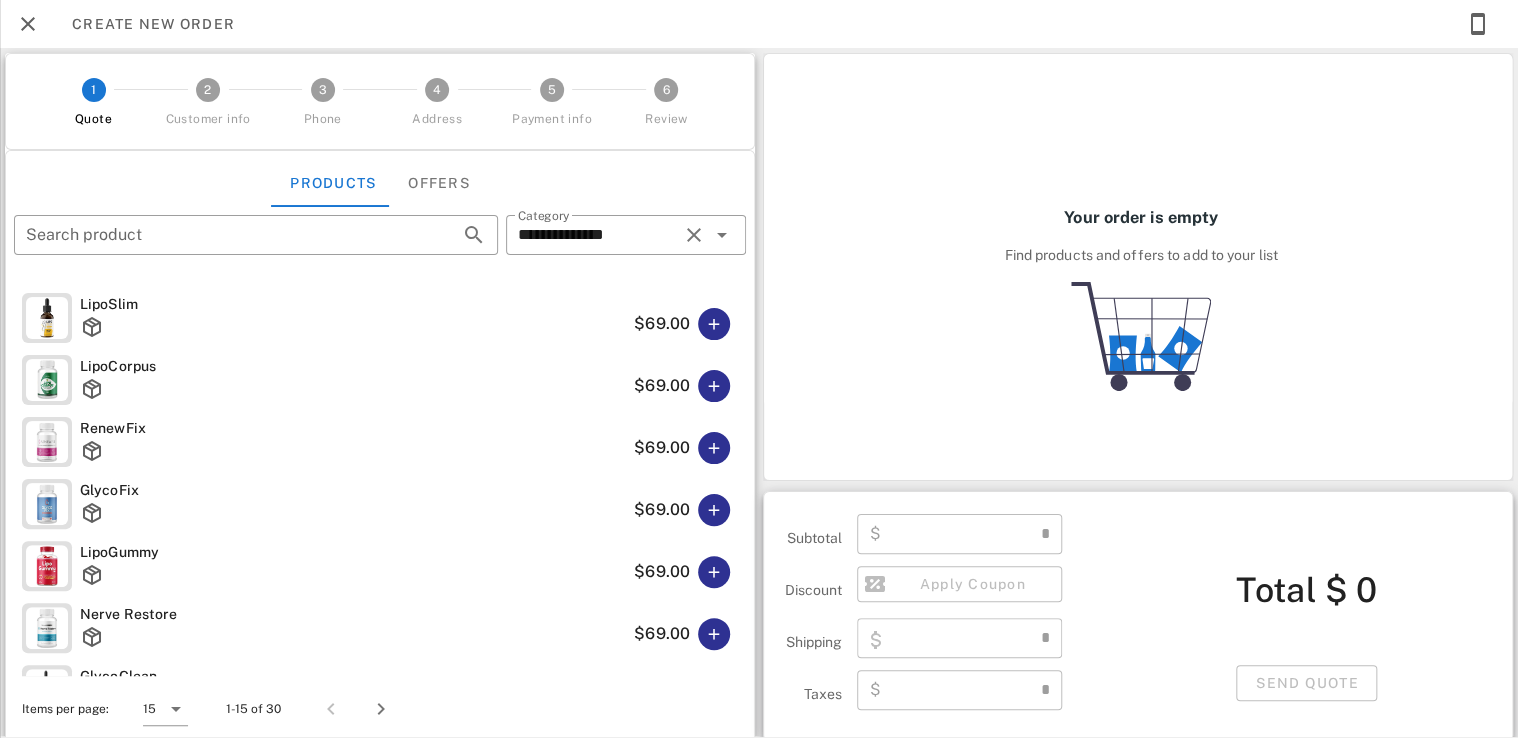 type on "****" 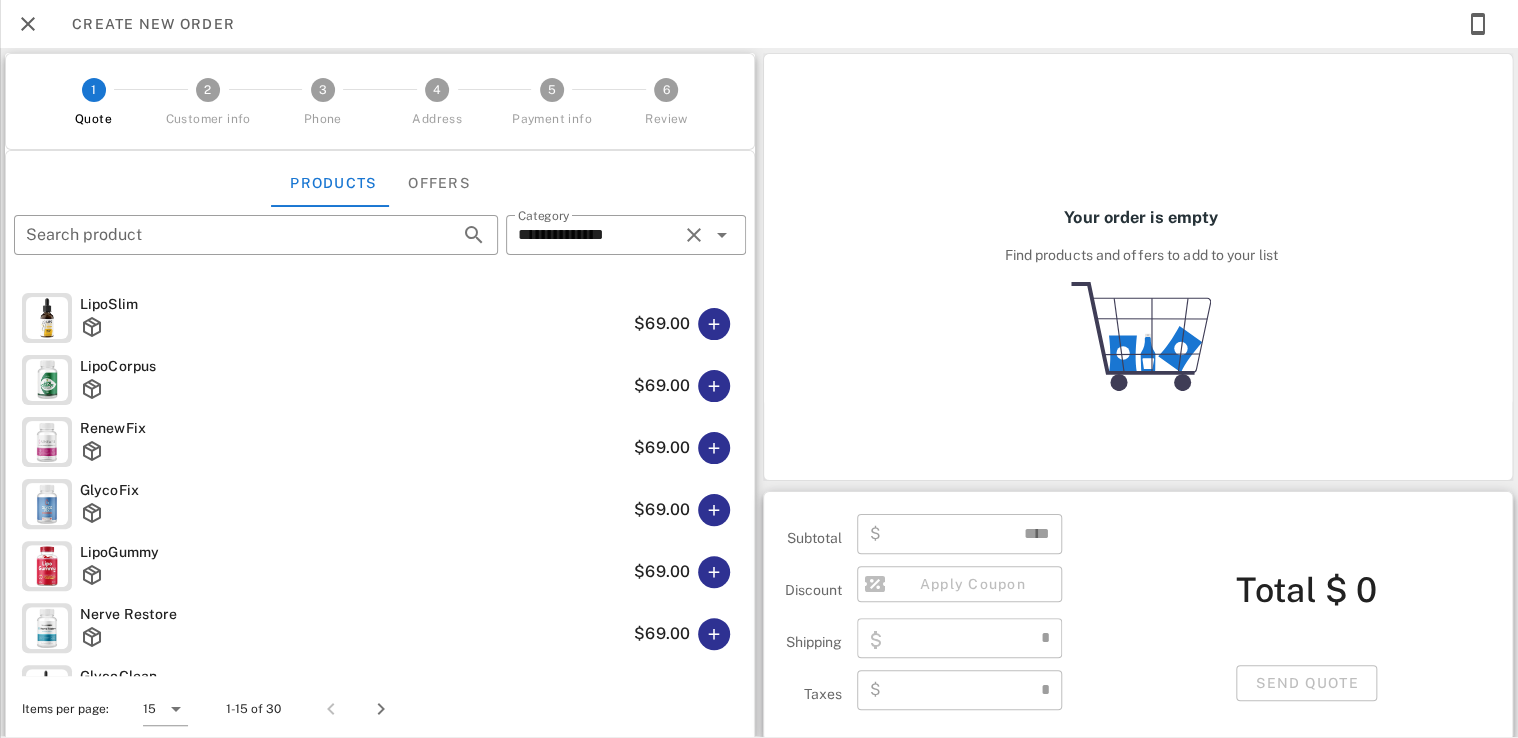 type on "****" 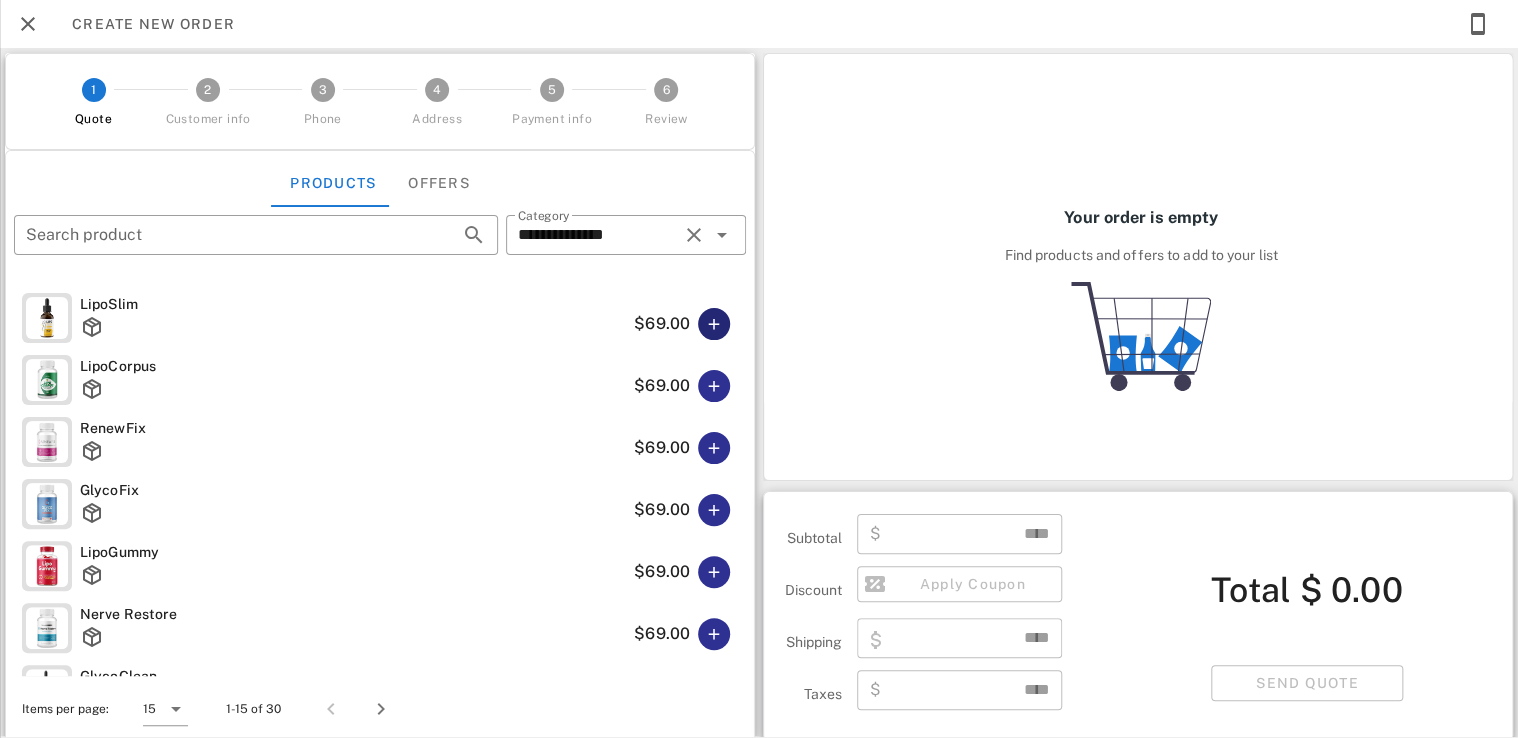 click at bounding box center (714, 324) 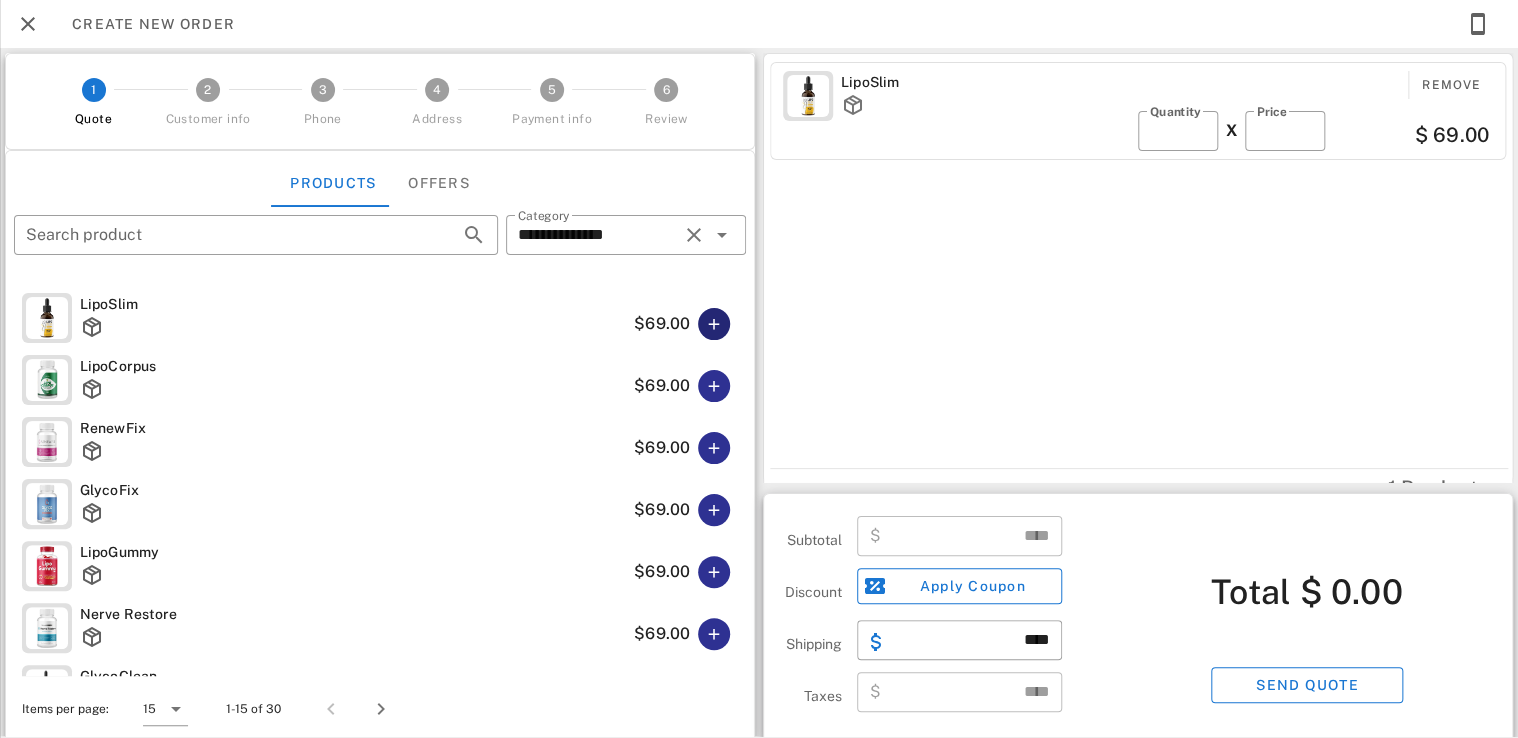 type on "*****" 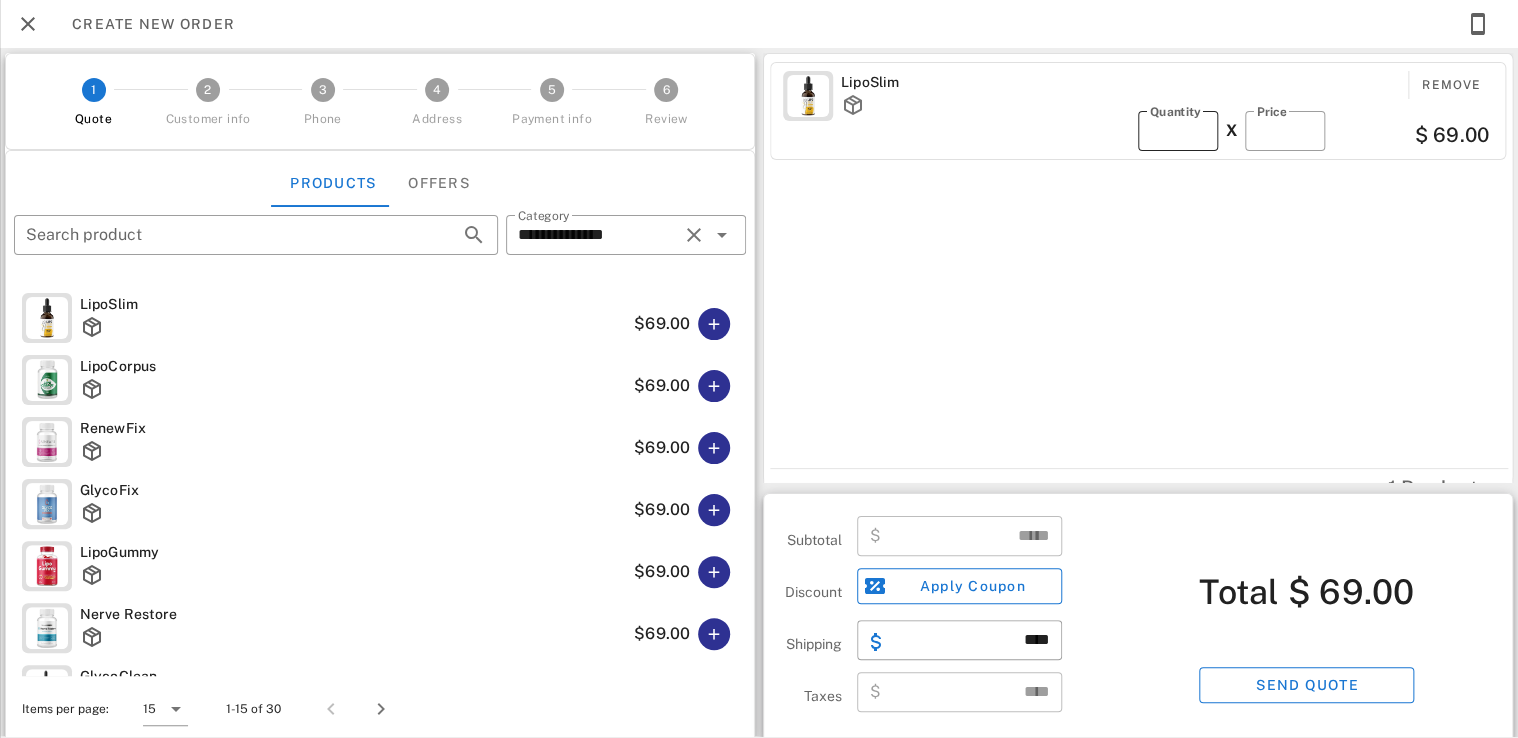 click on "*" at bounding box center [1178, 131] 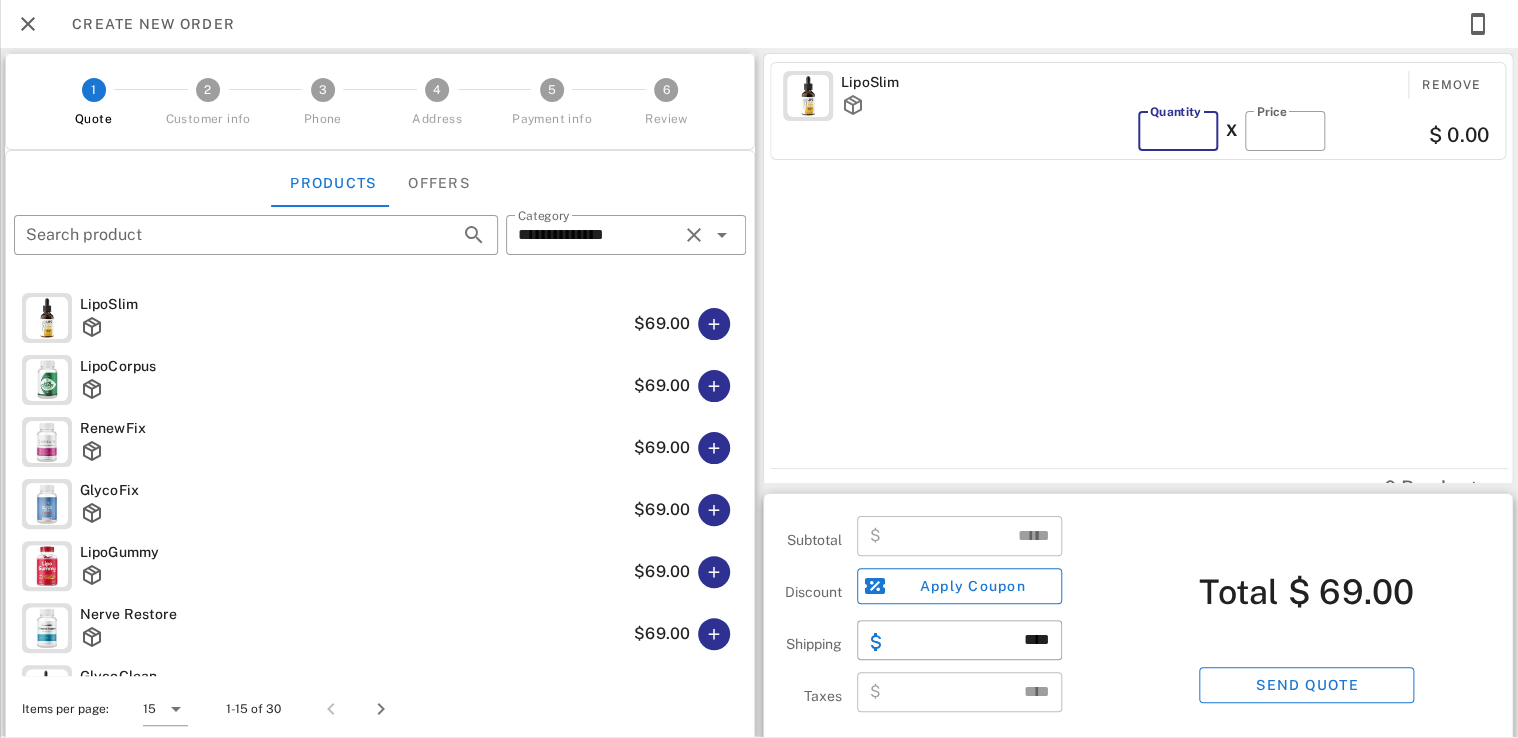 type on "*" 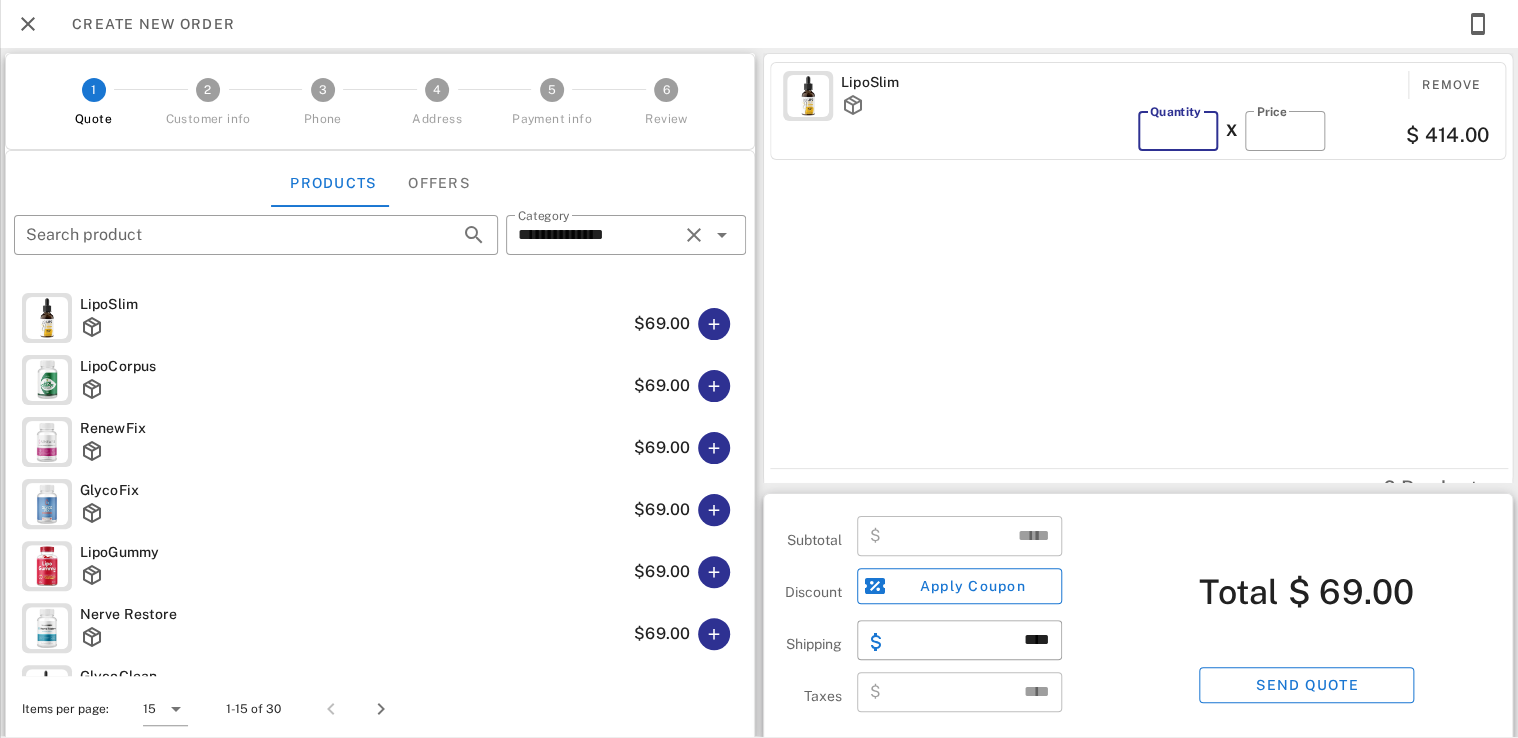 type on "******" 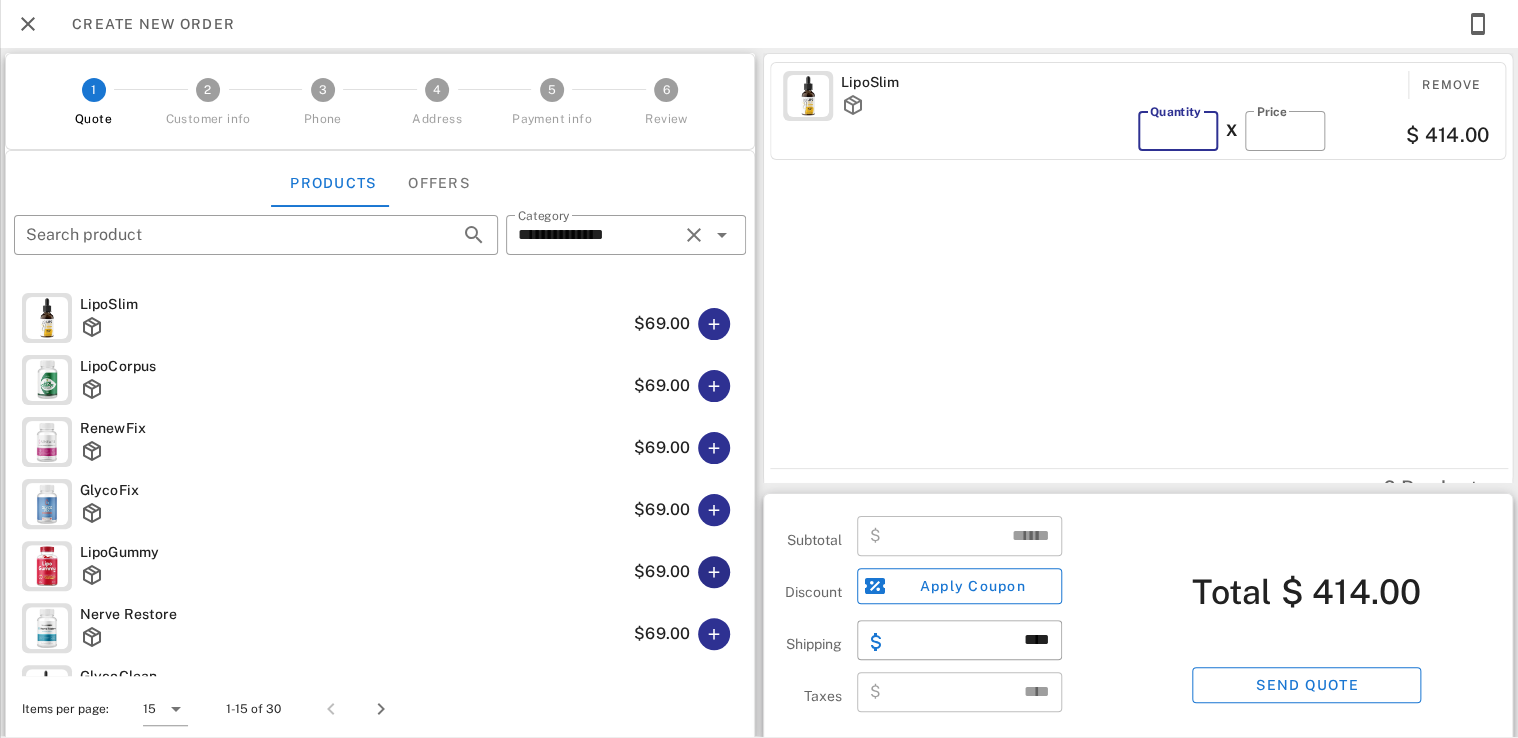 type on "*" 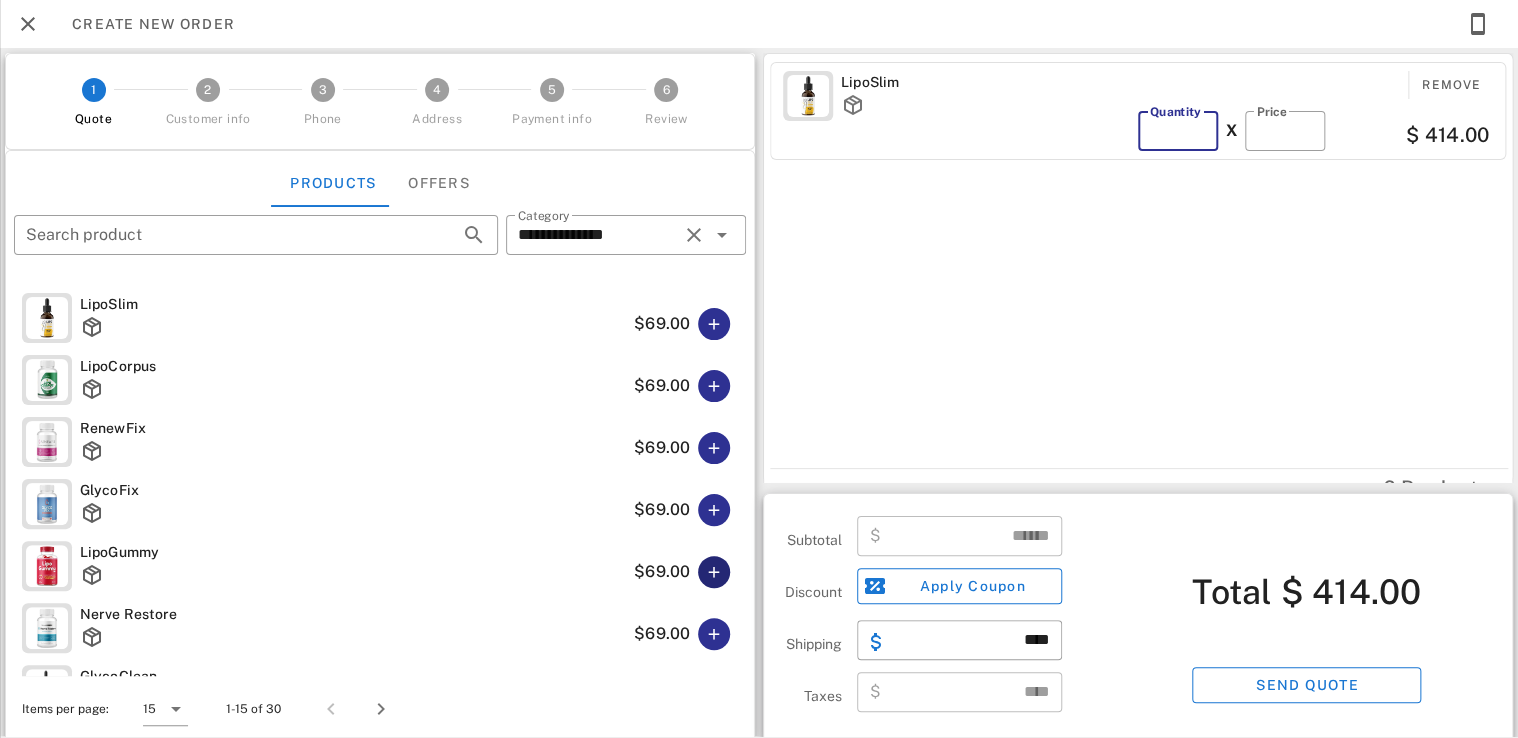 click at bounding box center (714, 572) 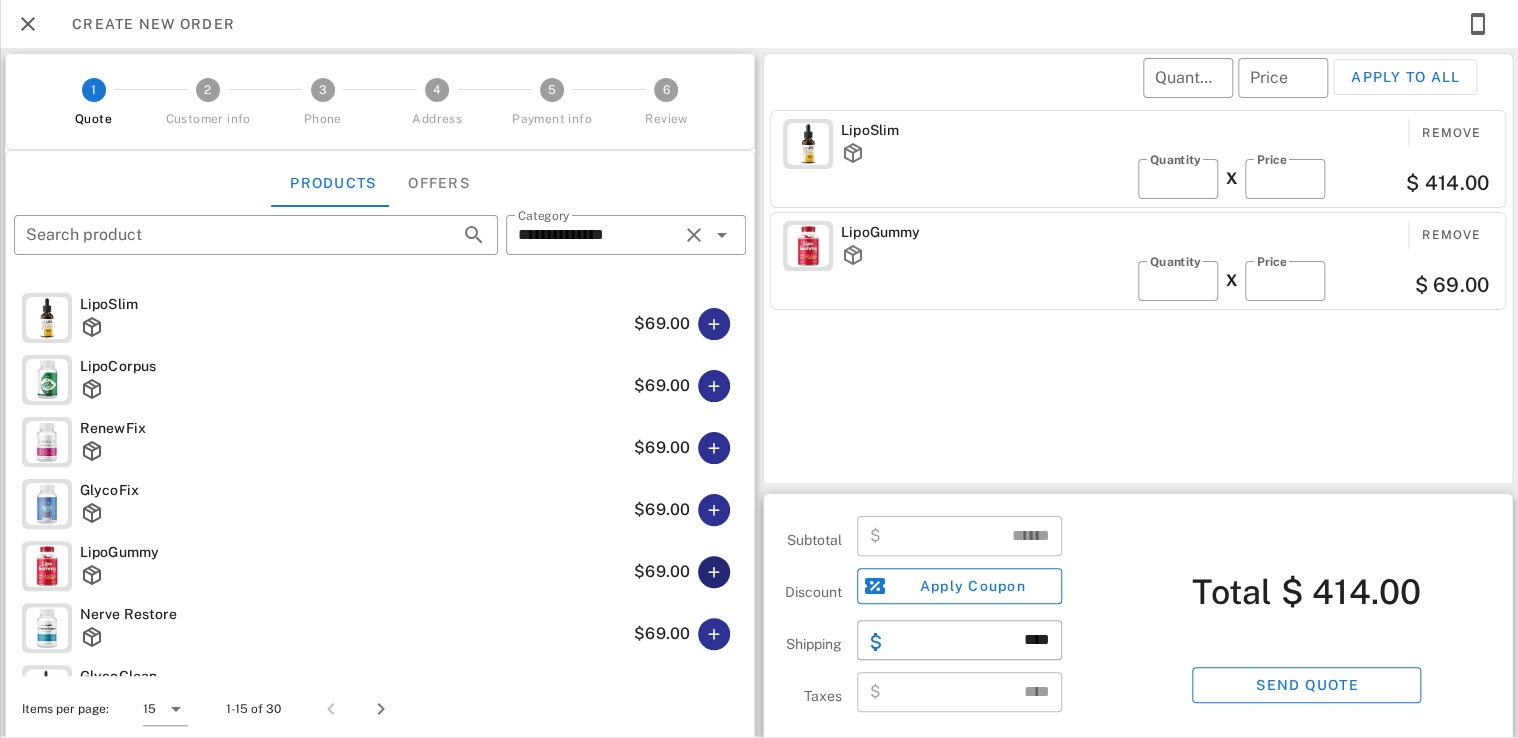 type on "******" 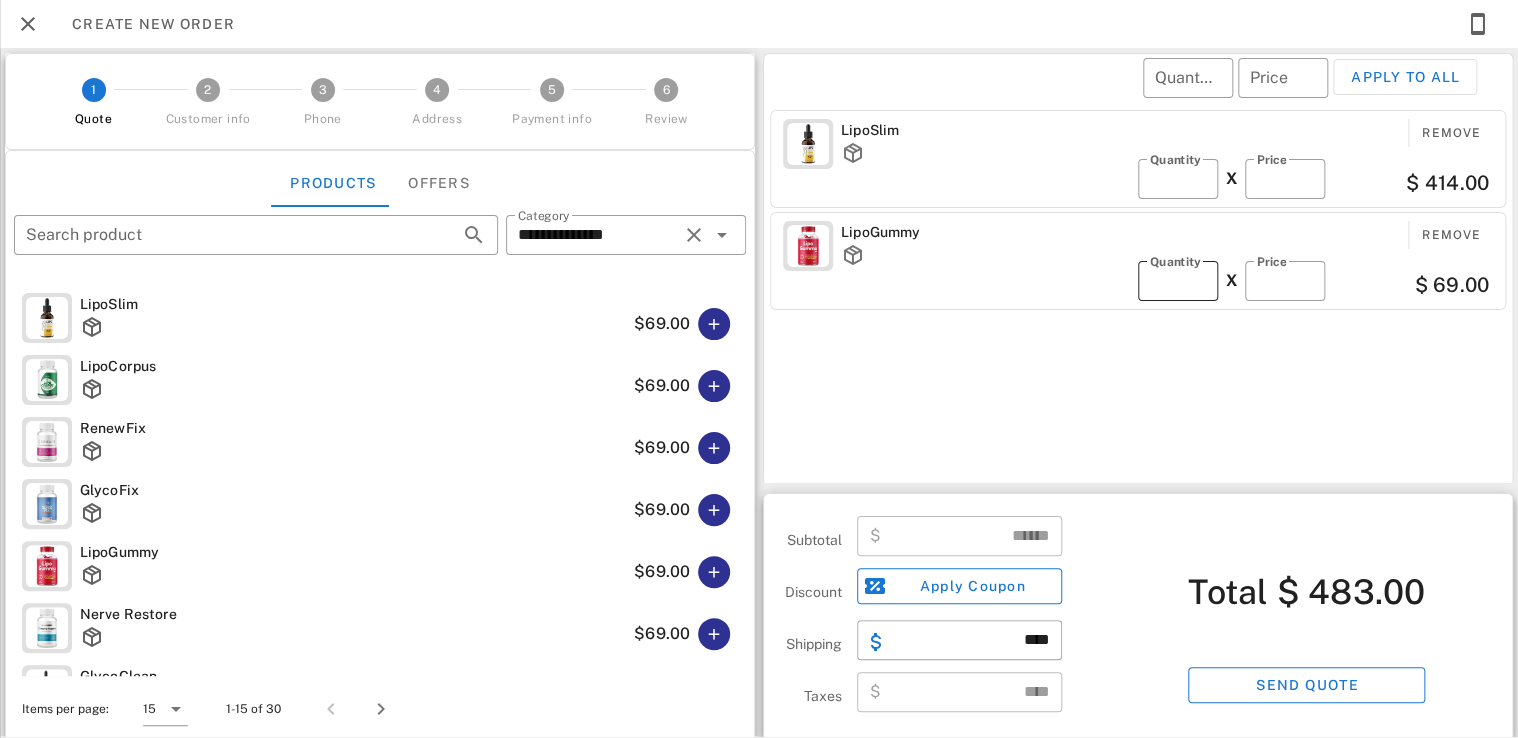 click on "*" at bounding box center [1178, 281] 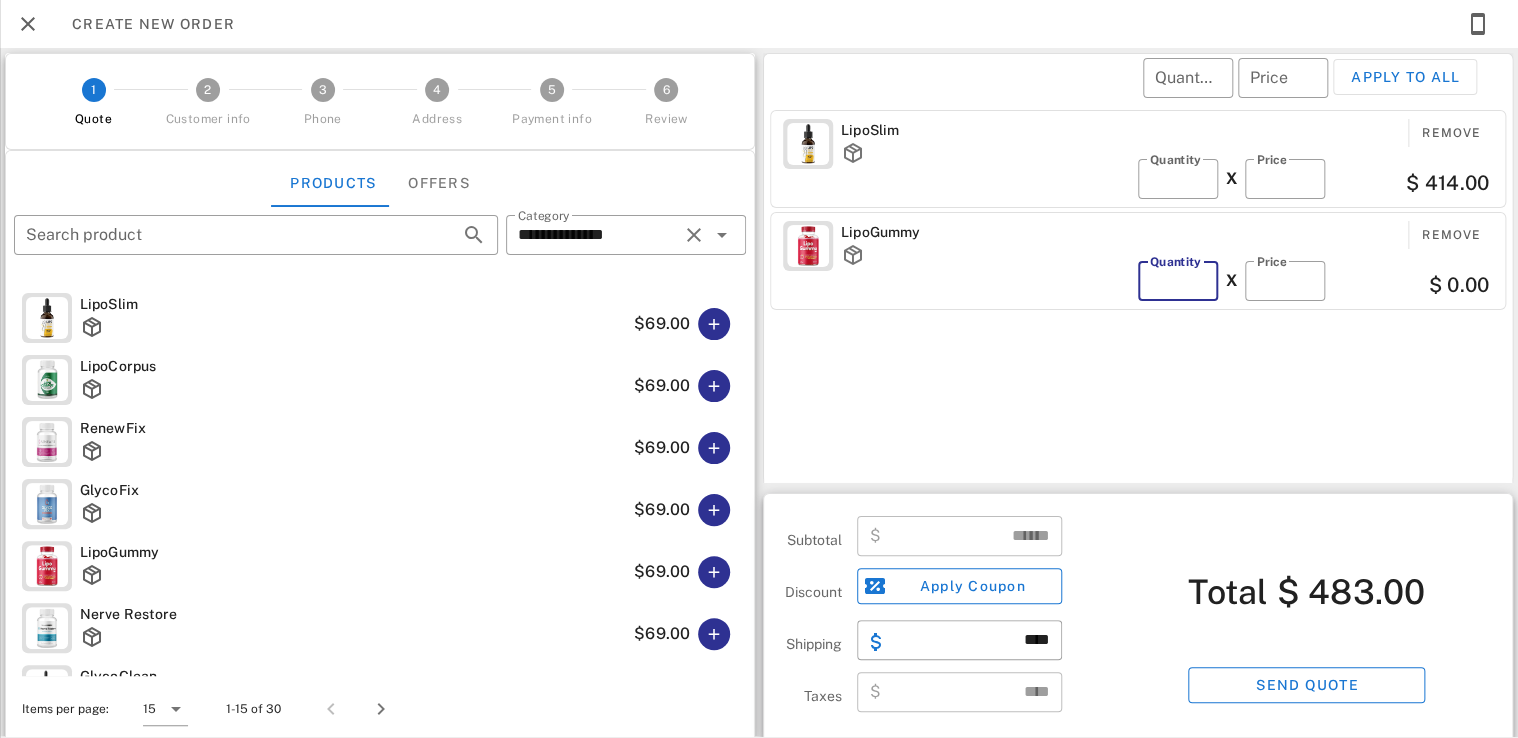 type on "*" 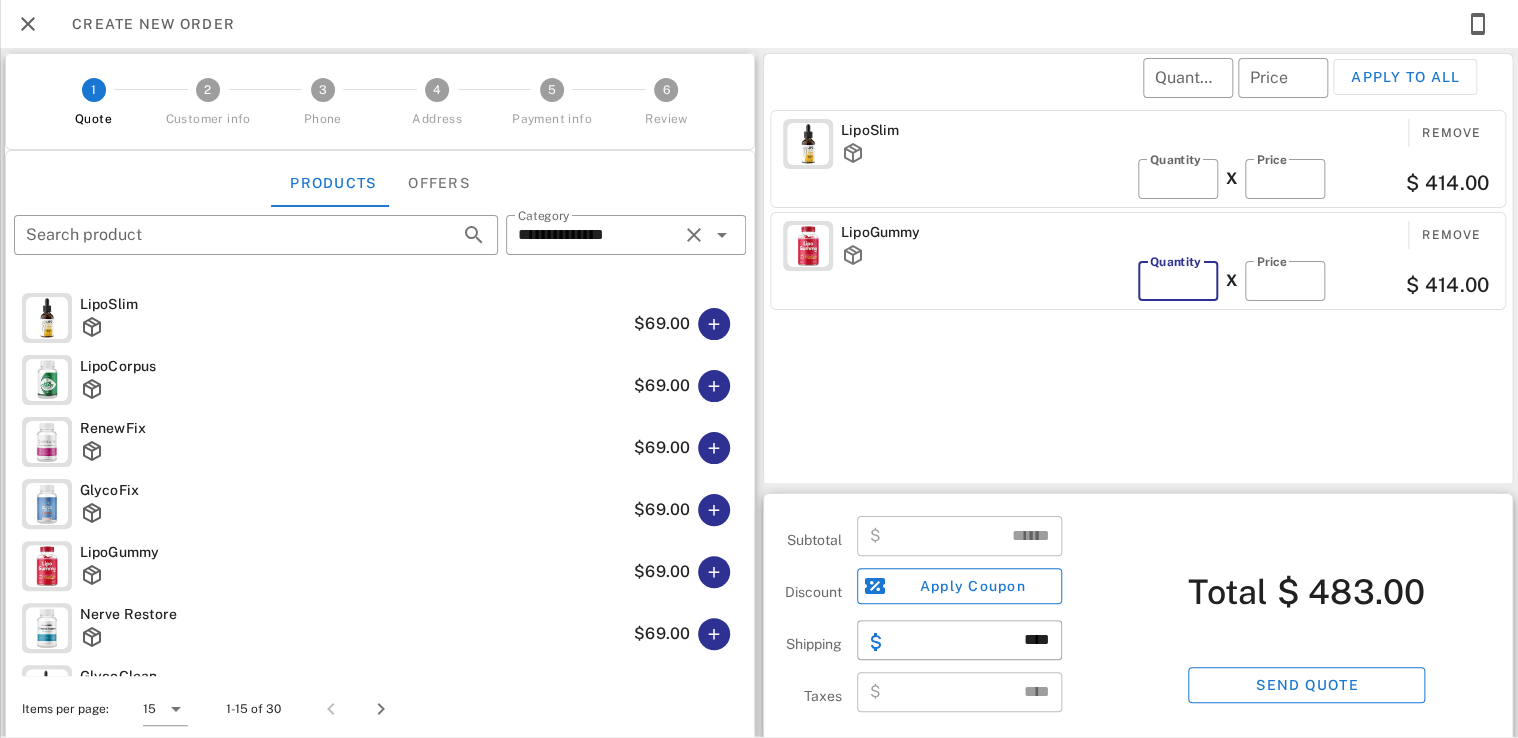 type on "******" 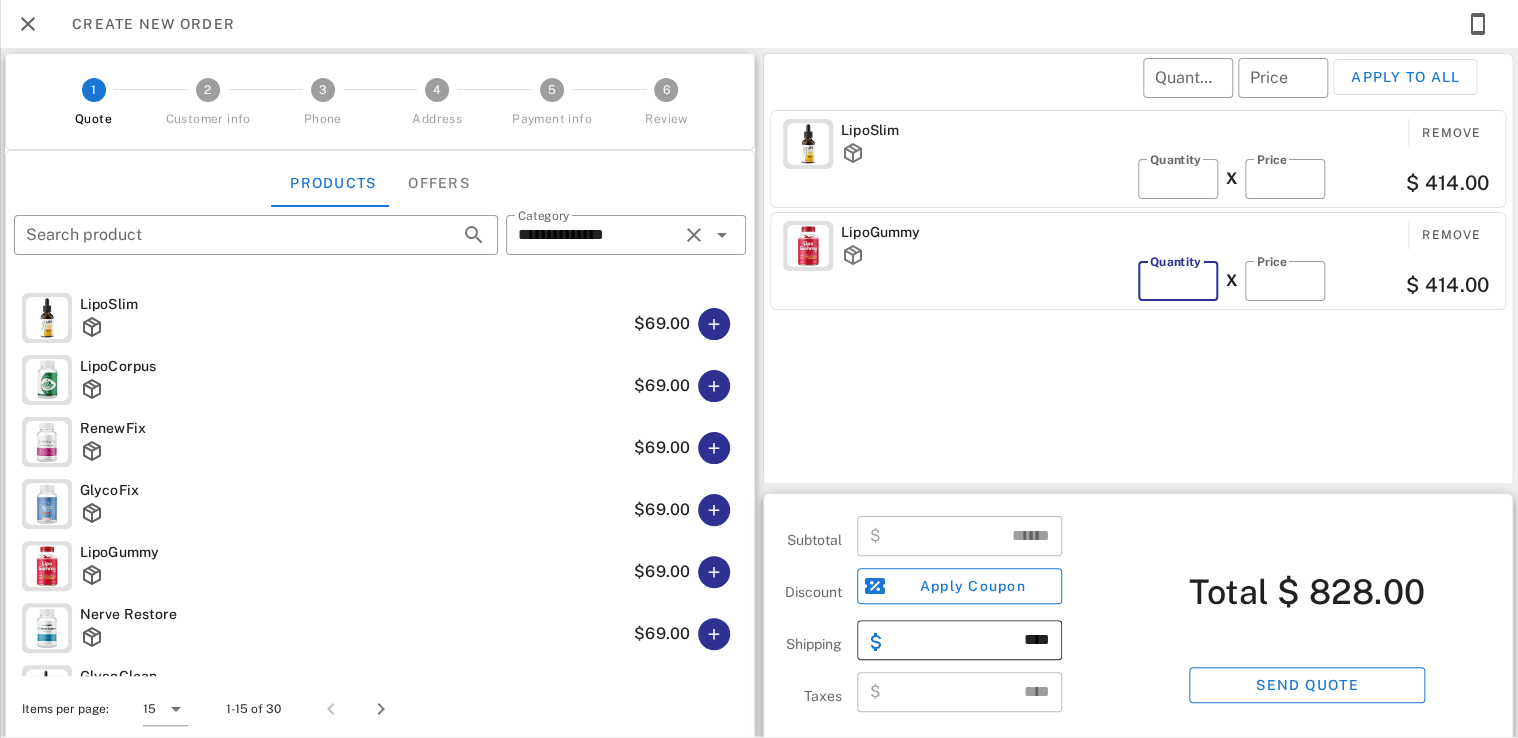type on "*" 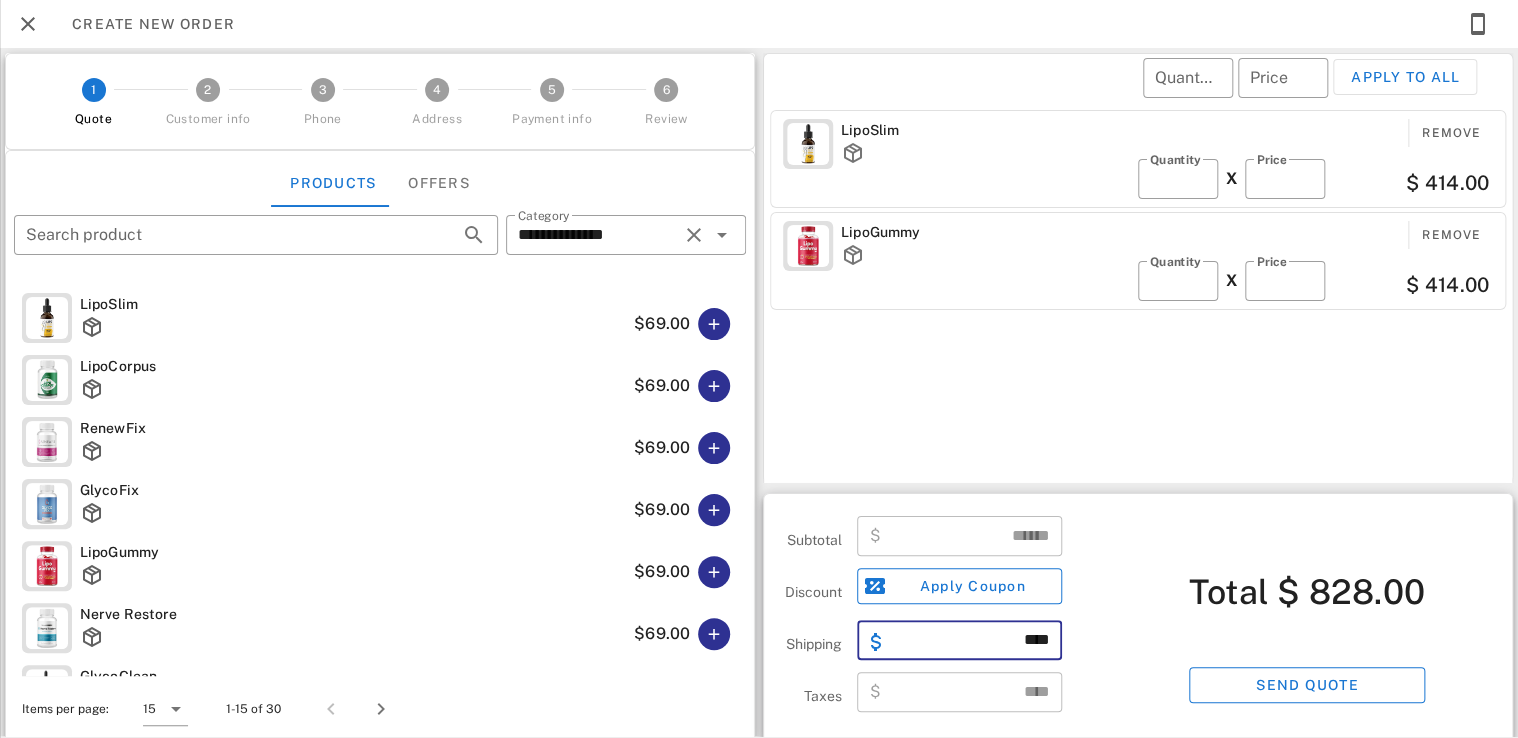 type on "****" 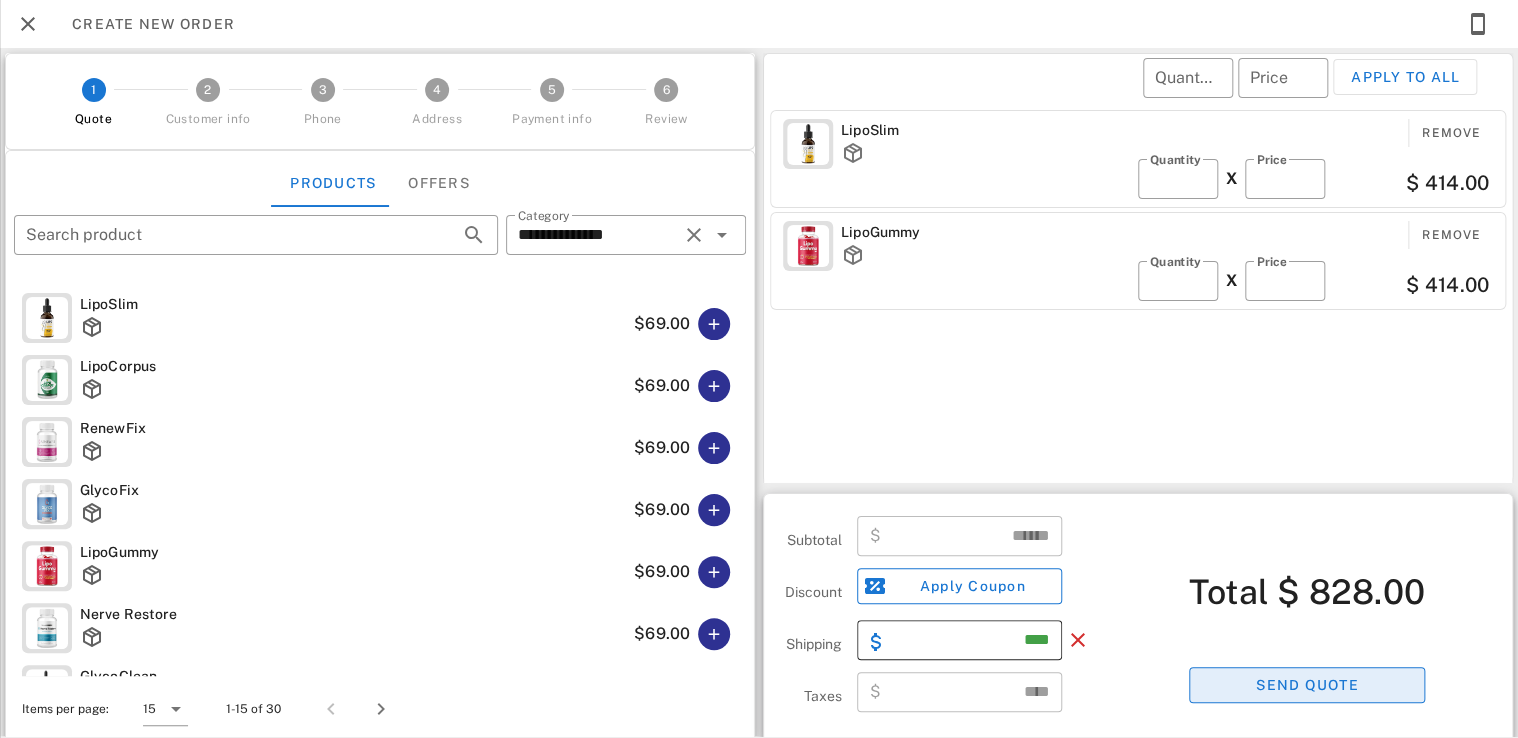 type 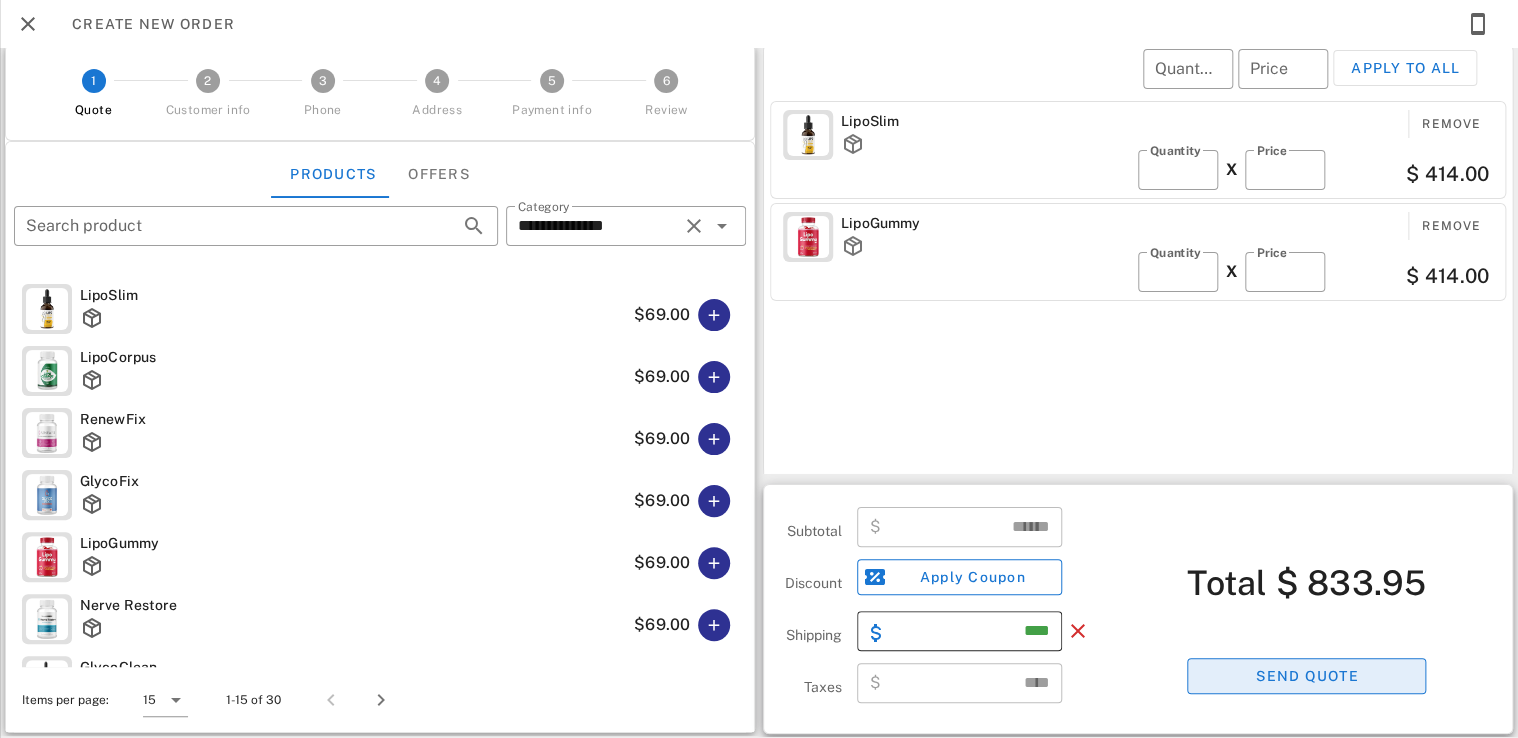 scroll, scrollTop: 0, scrollLeft: 0, axis: both 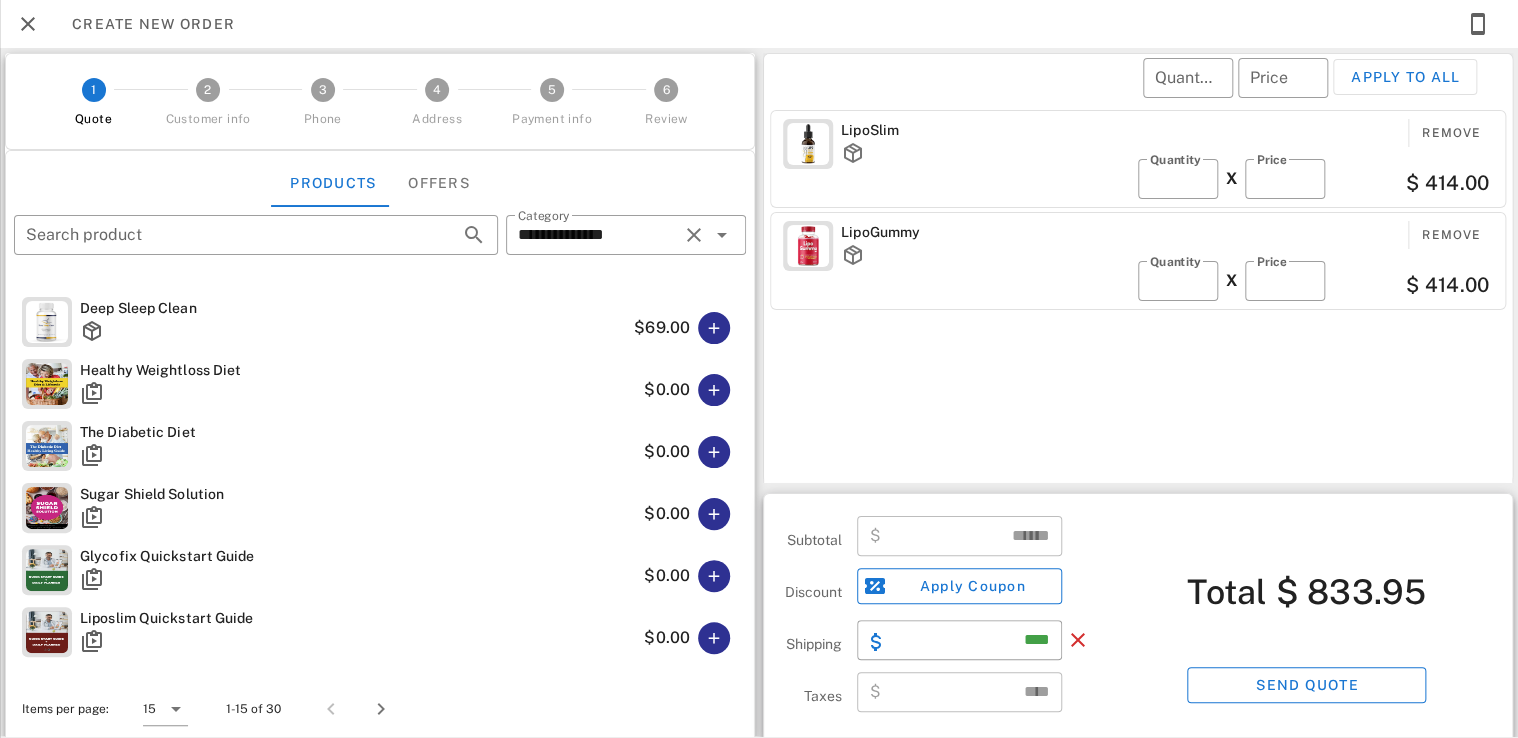 click at bounding box center [377, 709] 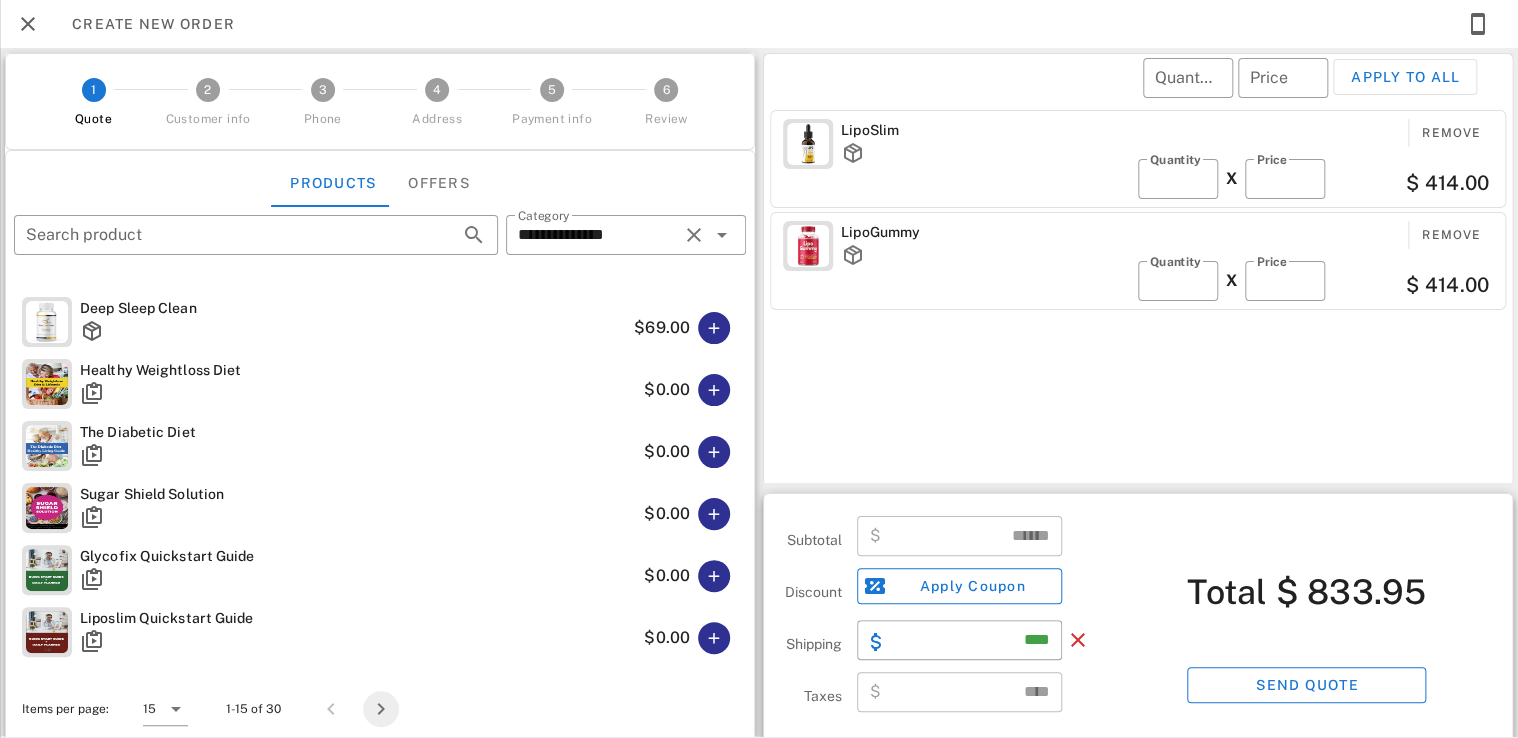 click at bounding box center [381, 709] 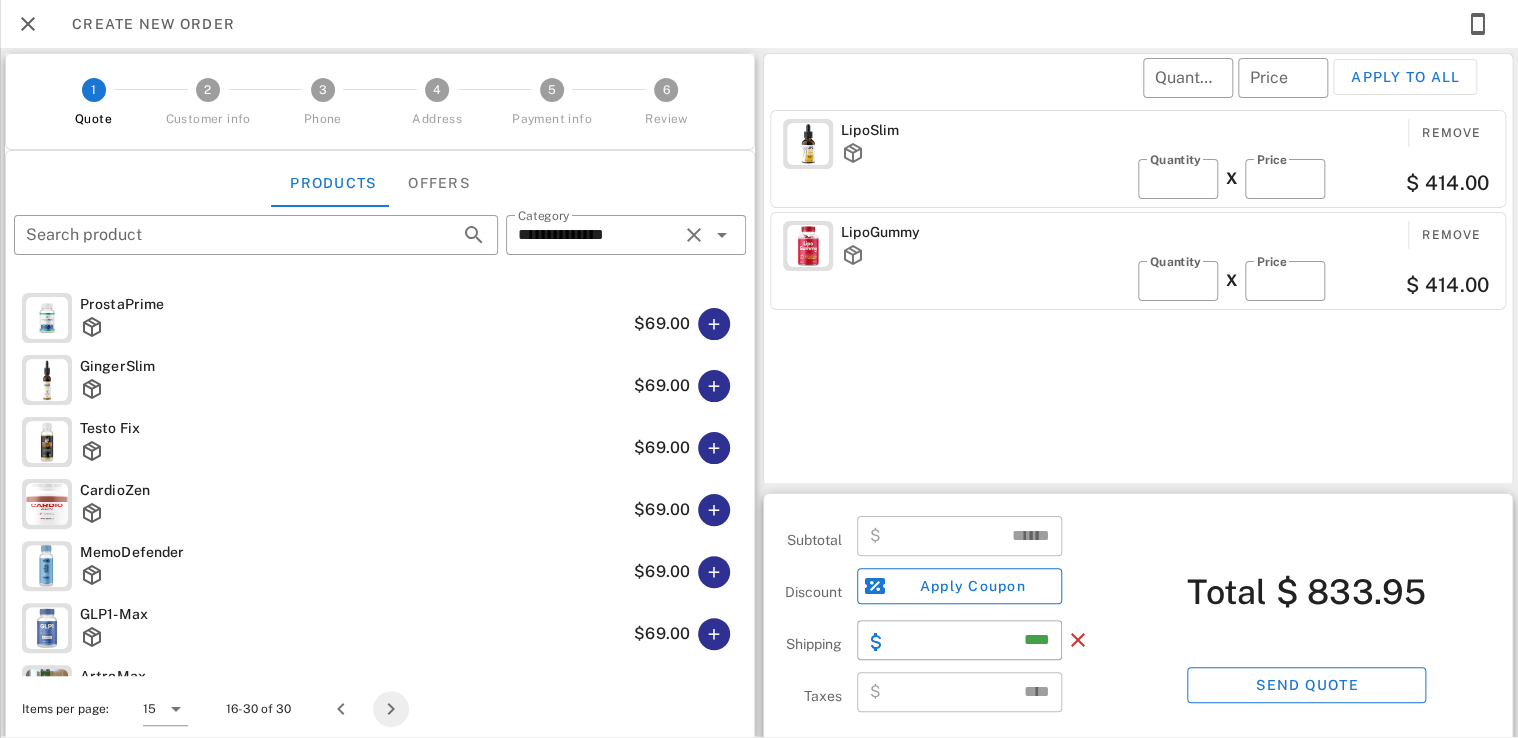 click at bounding box center (391, 709) 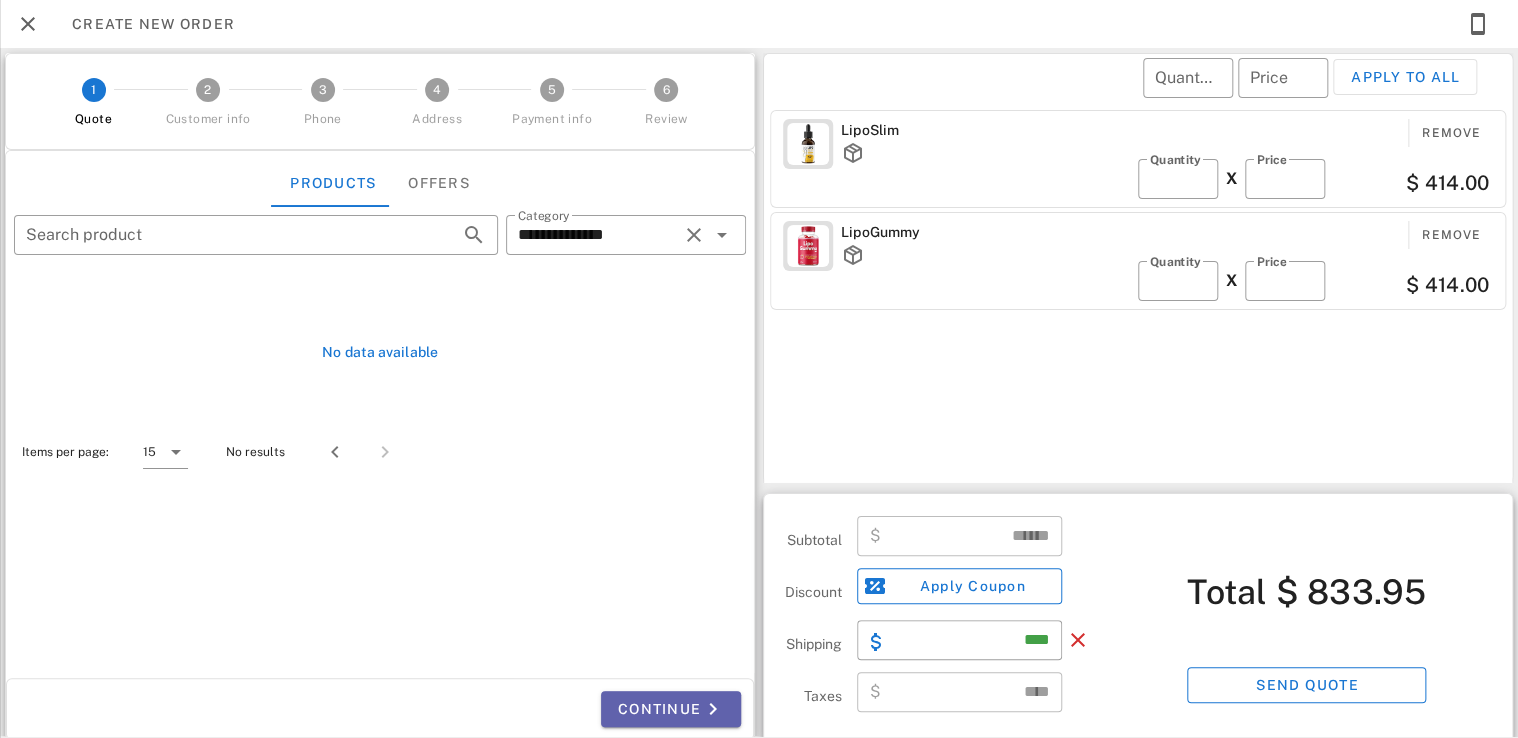 click on "Continue" at bounding box center (671, 709) 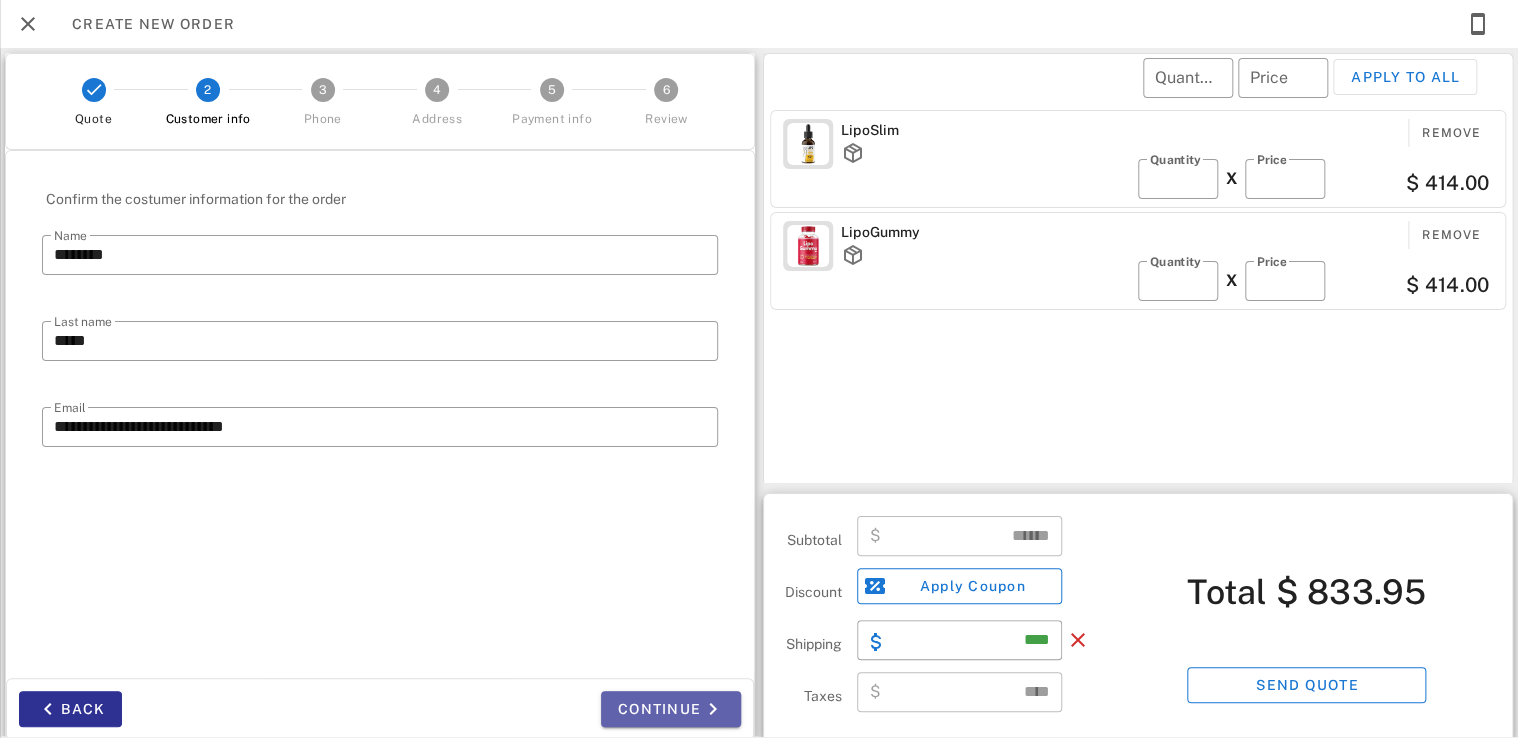 click on "Continue" at bounding box center [671, 709] 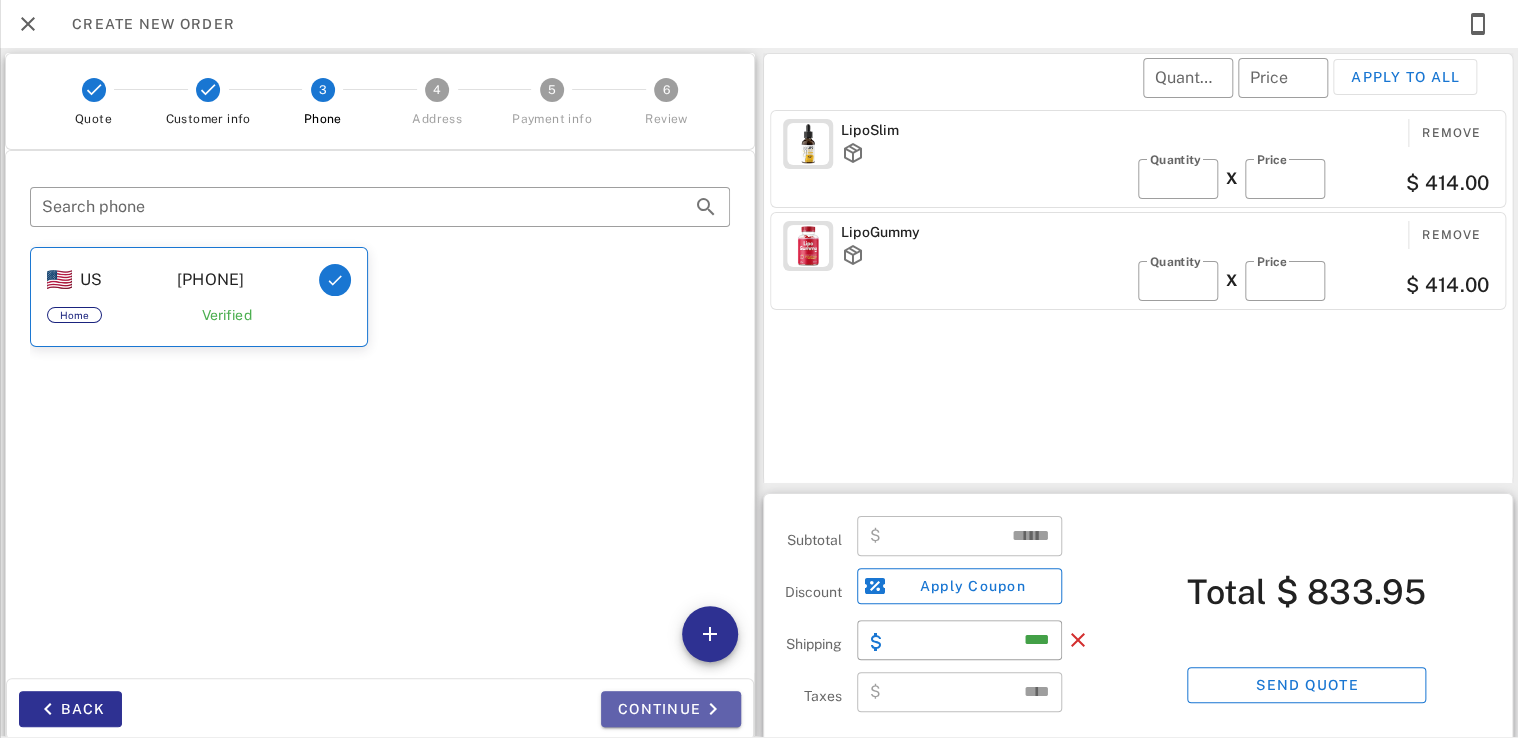 click on "Continue" at bounding box center (671, 709) 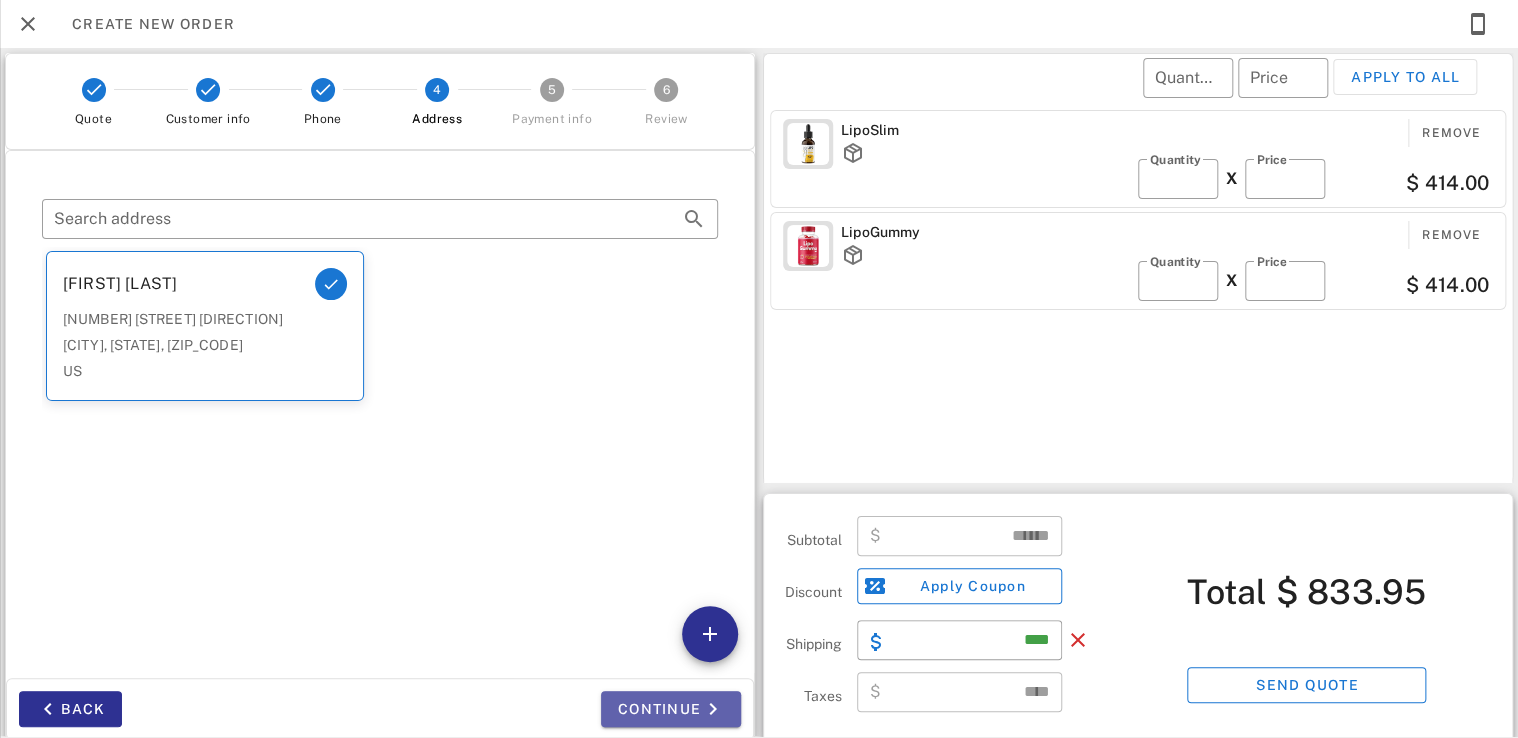 click on "Continue" at bounding box center [671, 709] 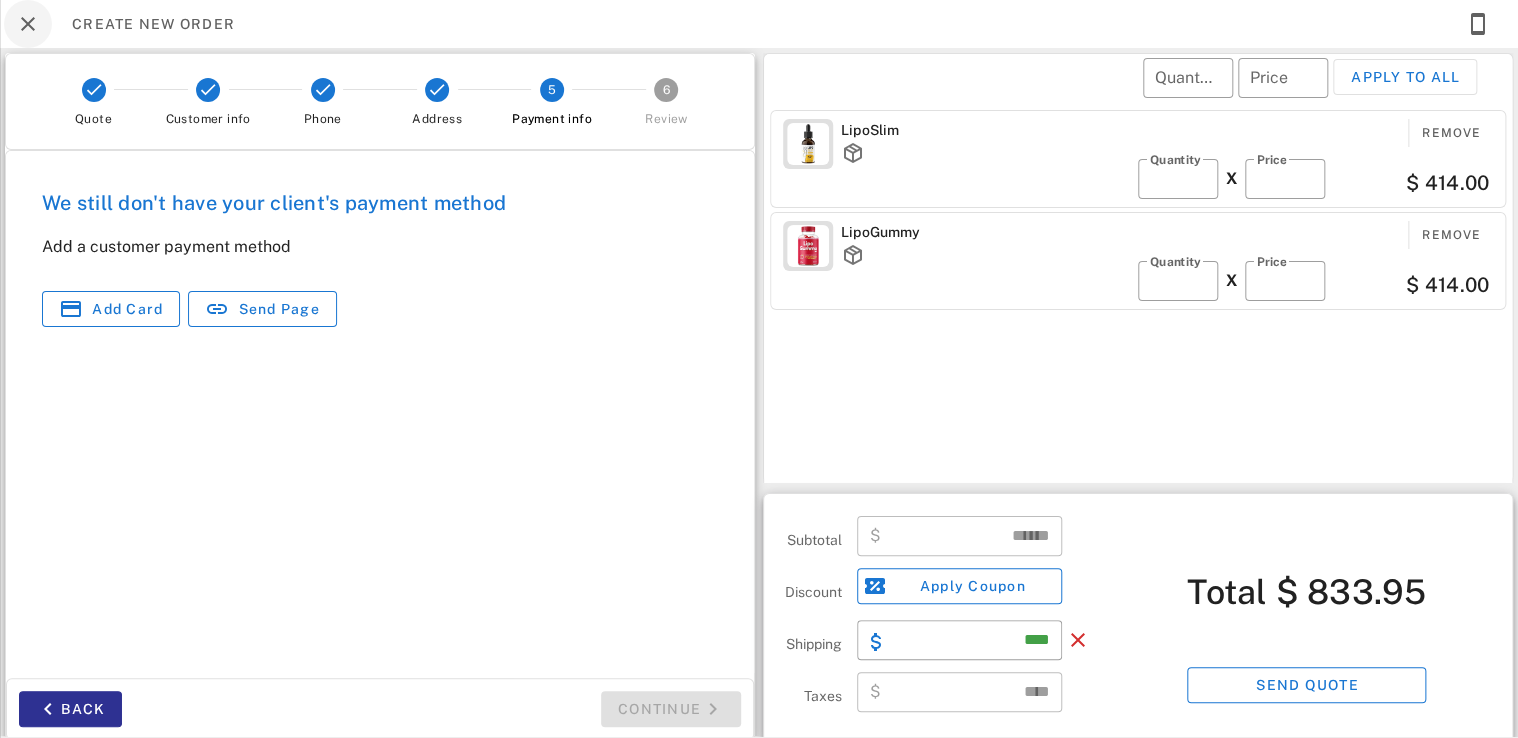 click at bounding box center [28, 24] 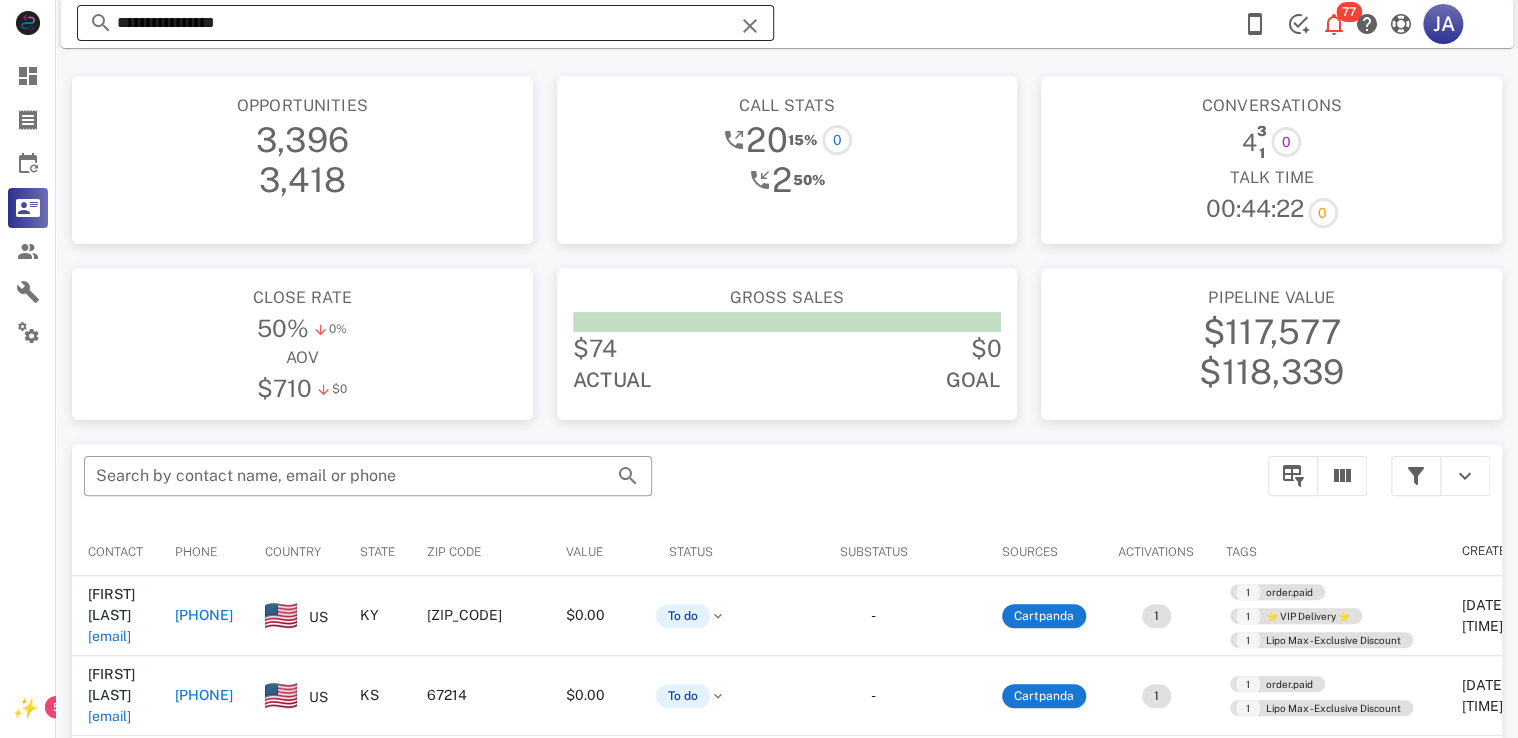 click at bounding box center [750, 26] 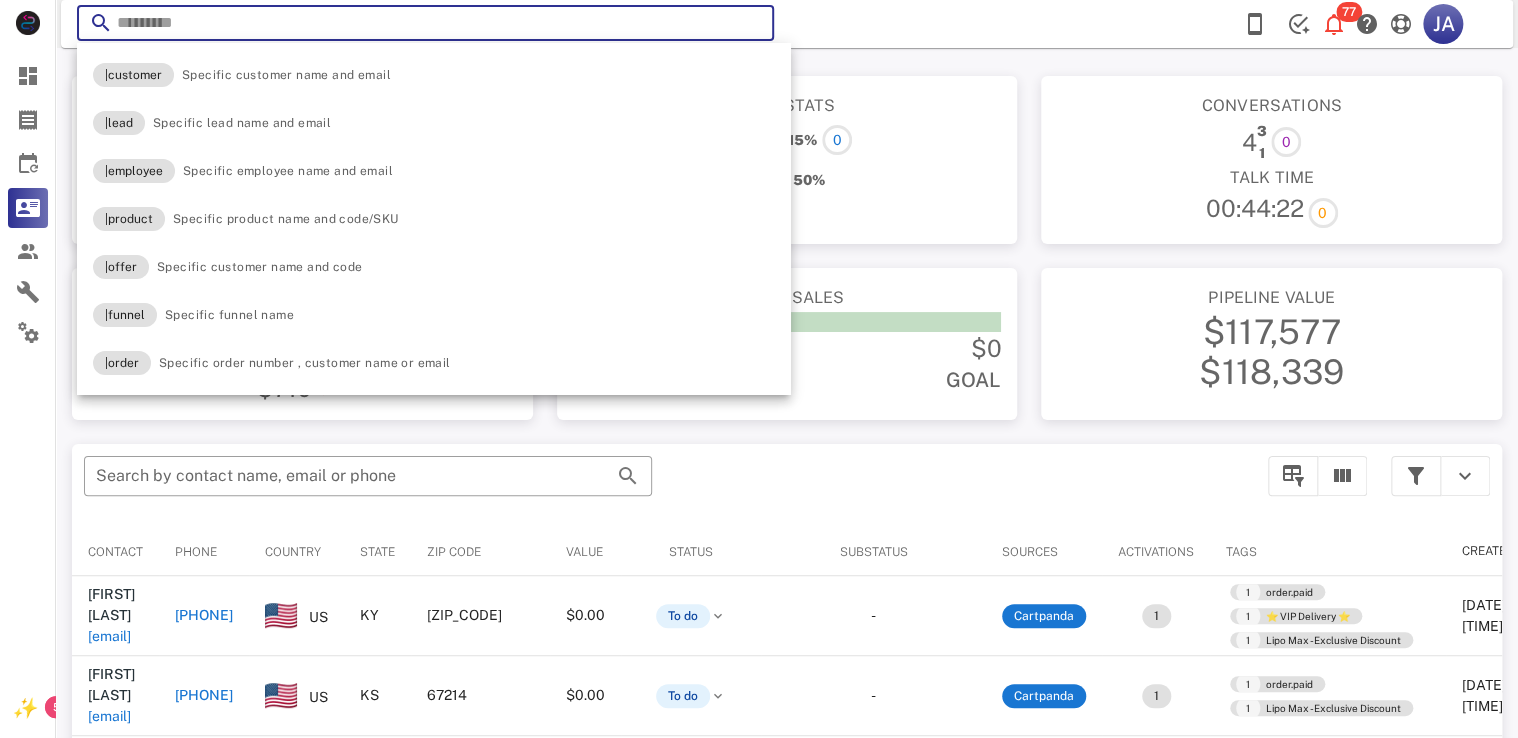 paste on "**********" 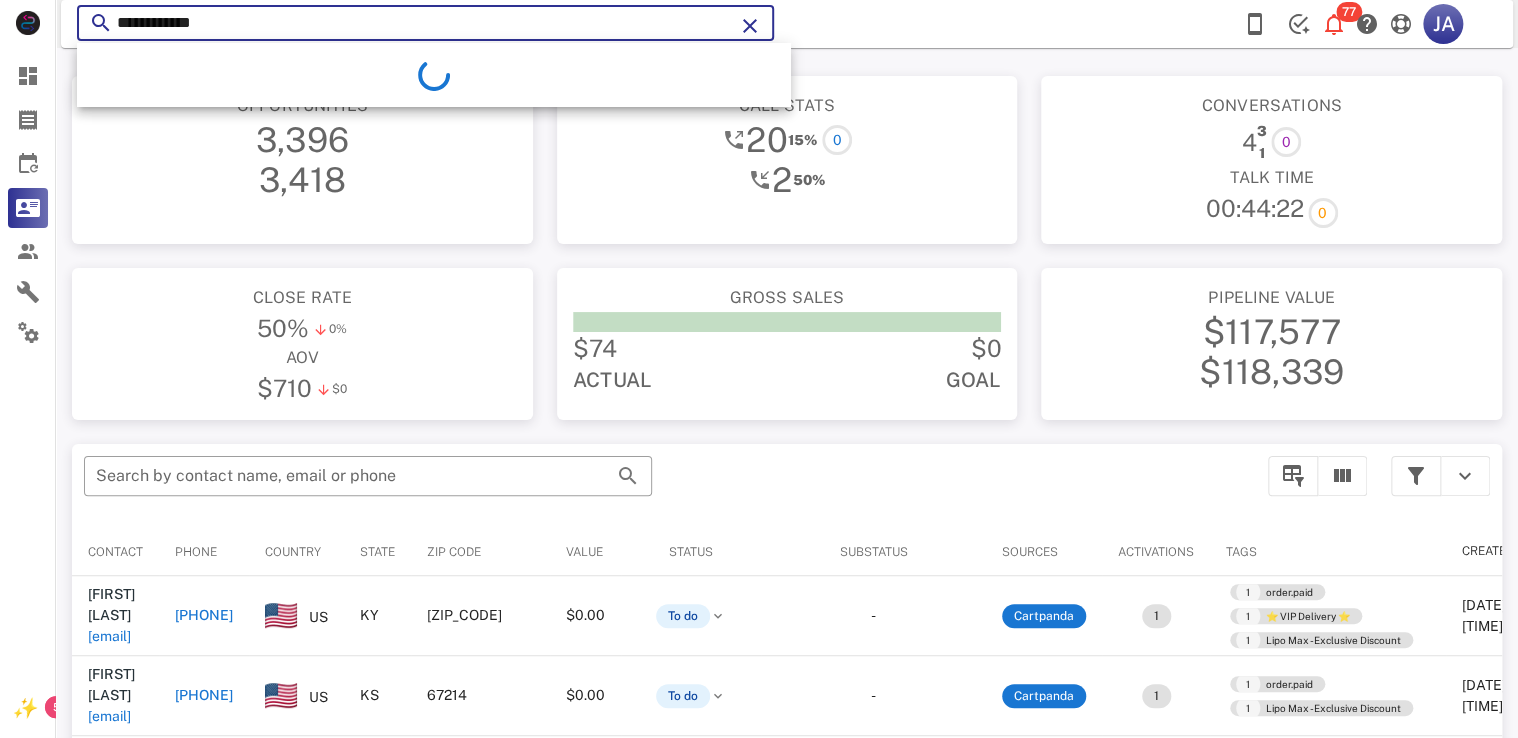type on "**********" 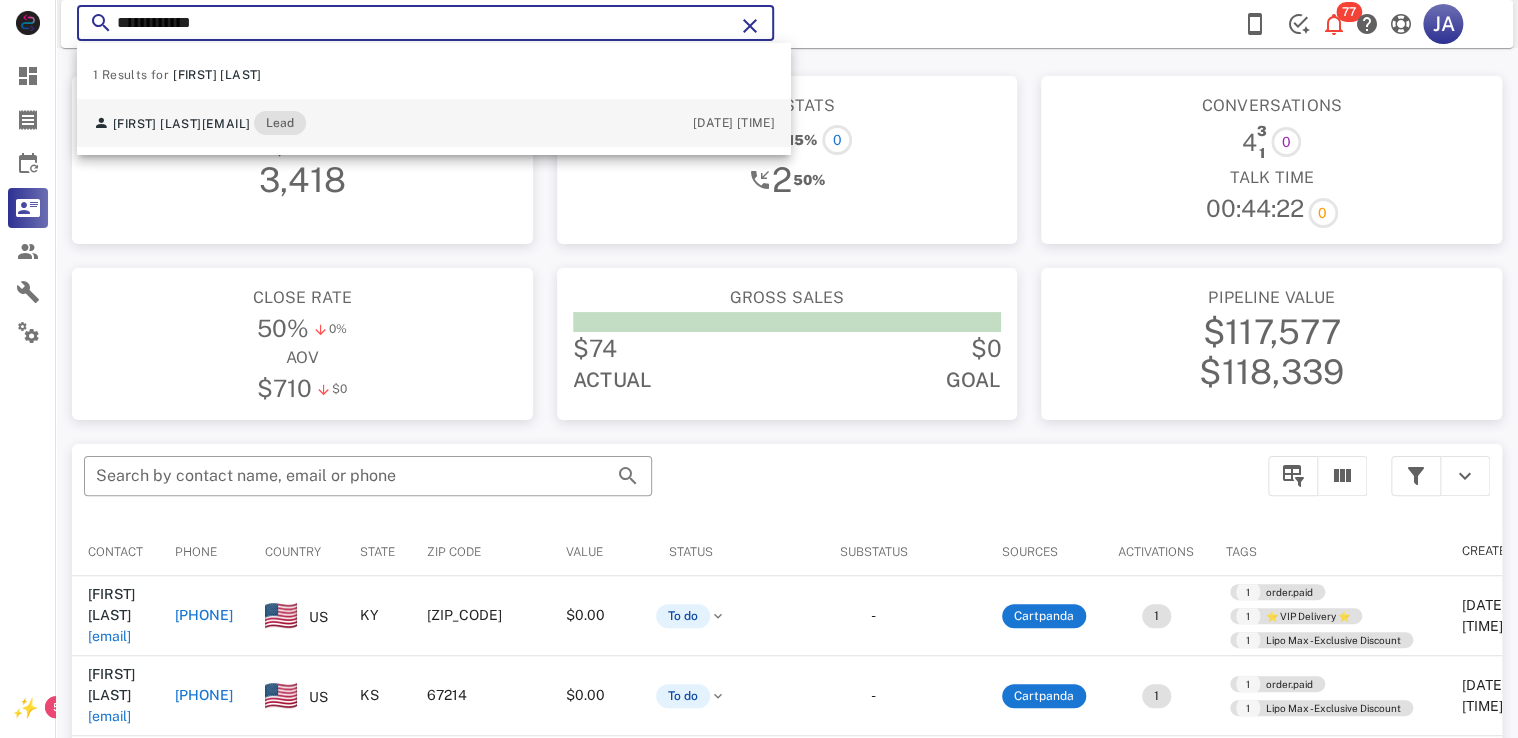 click on "[EMAIL]" at bounding box center [226, 124] 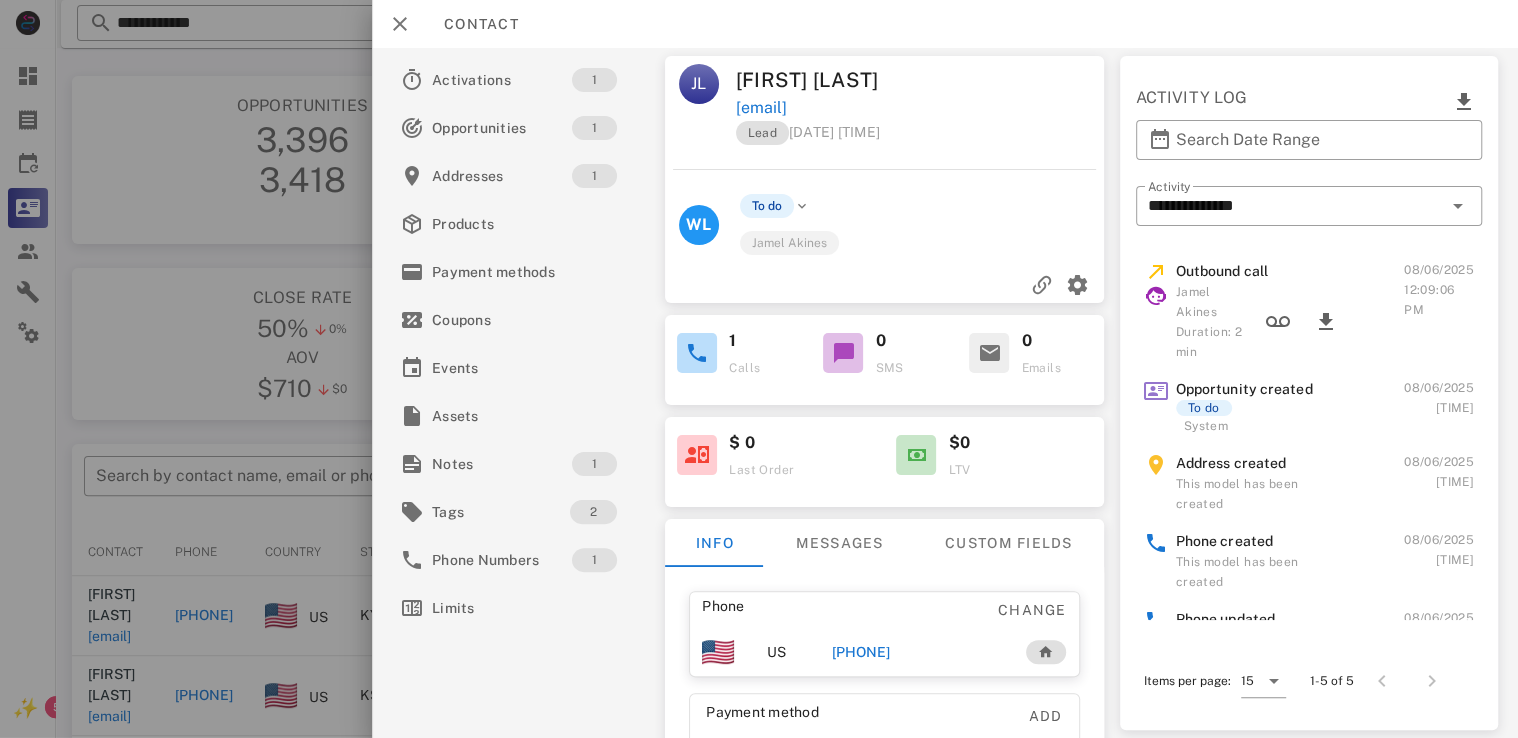 click on "[PHONE]" at bounding box center [861, 652] 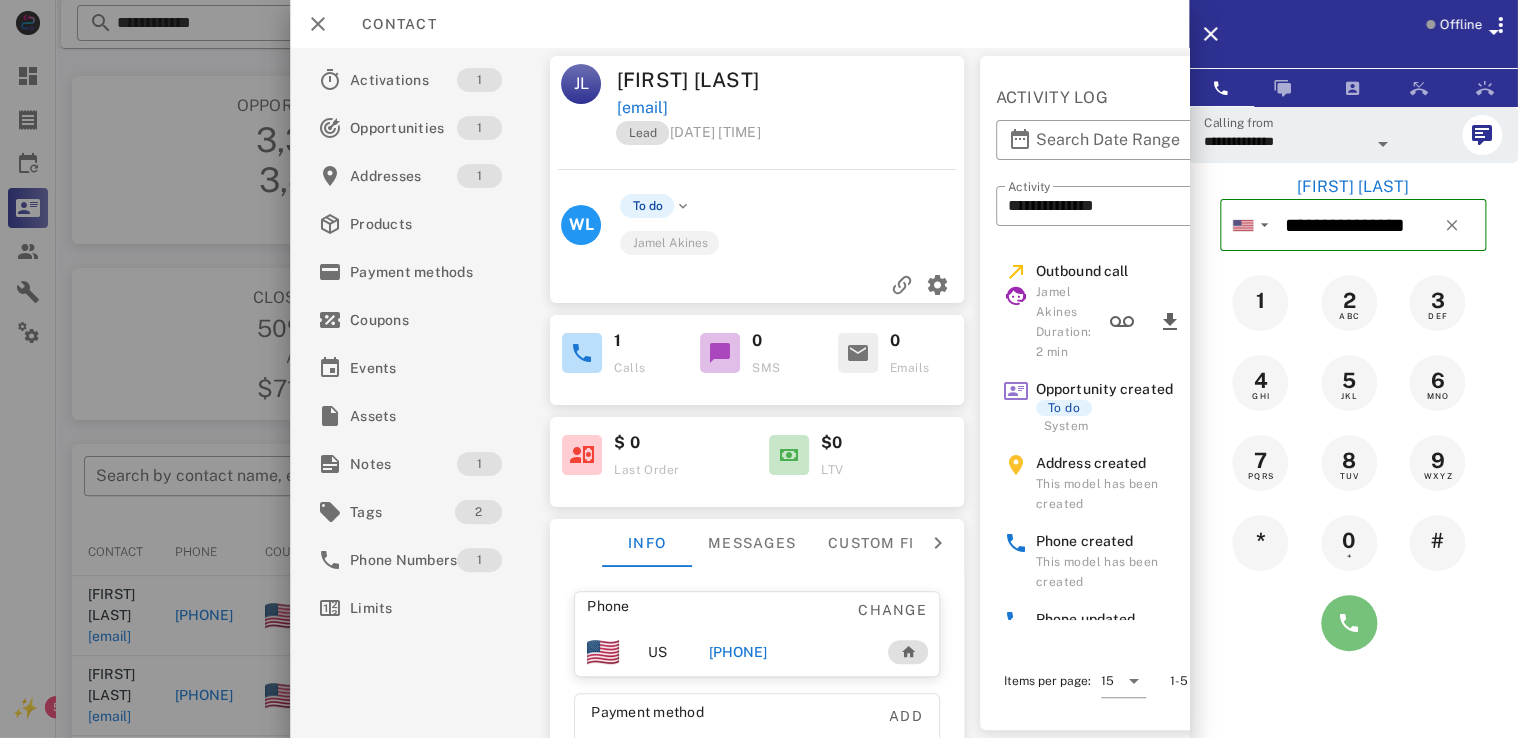 click at bounding box center (1349, 623) 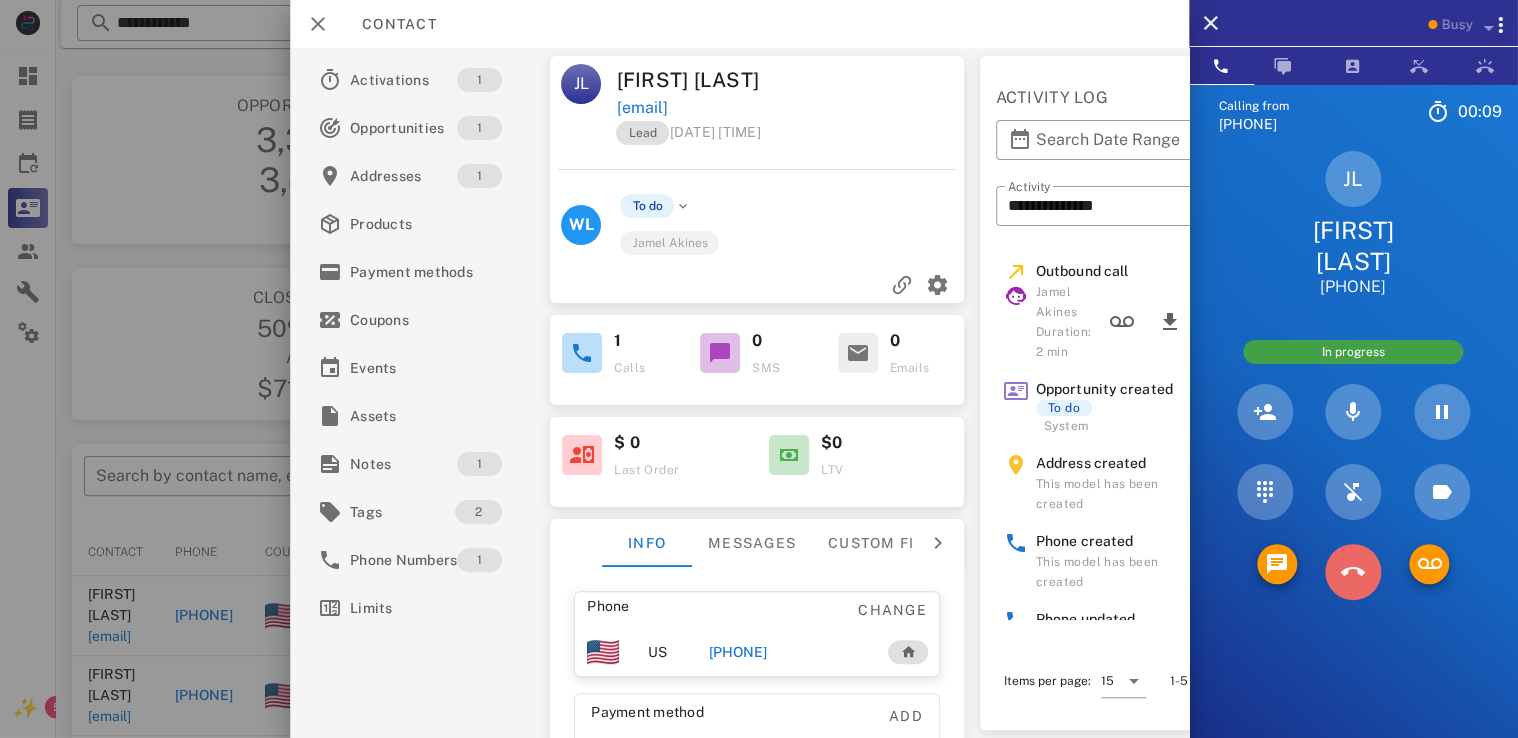 click at bounding box center [1353, 572] 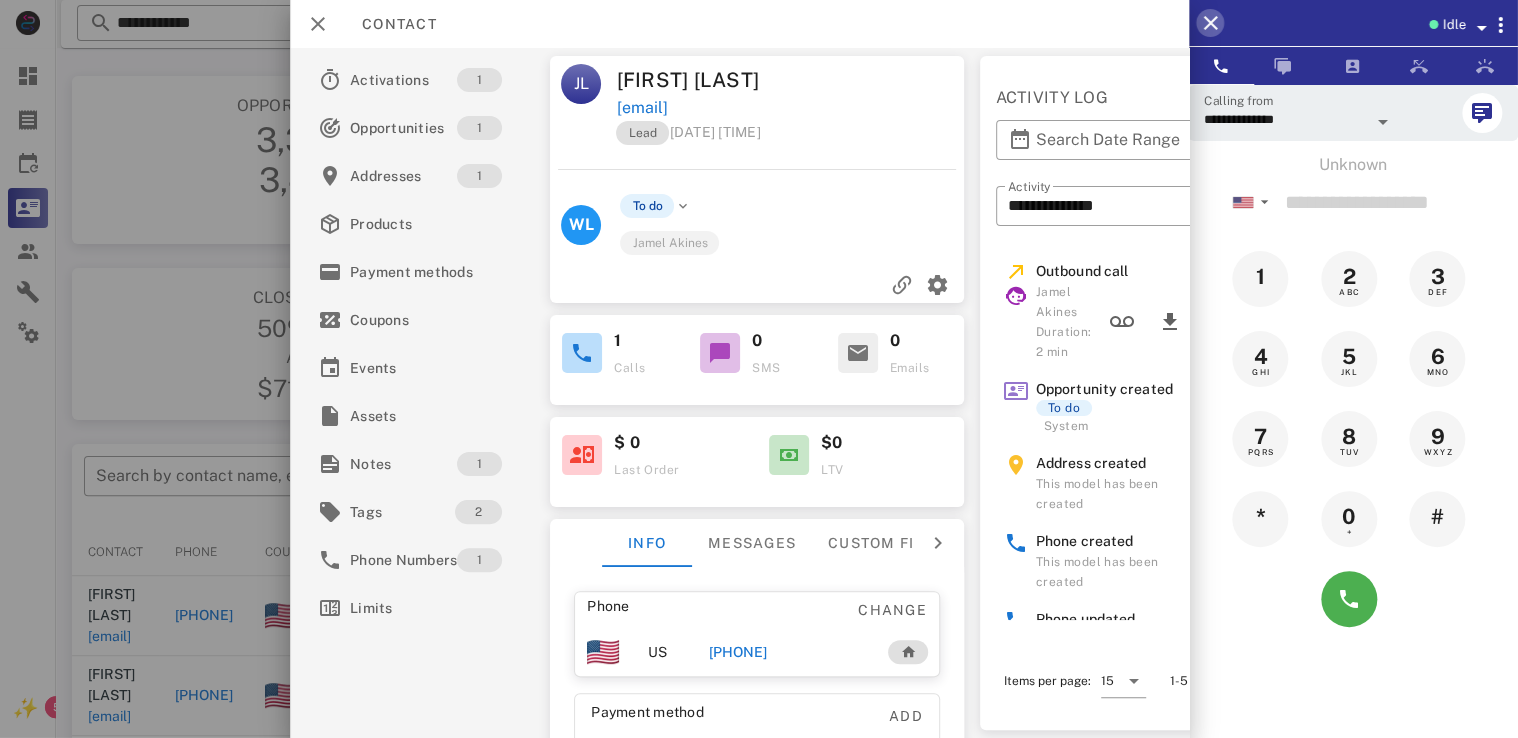 click at bounding box center [1210, 23] 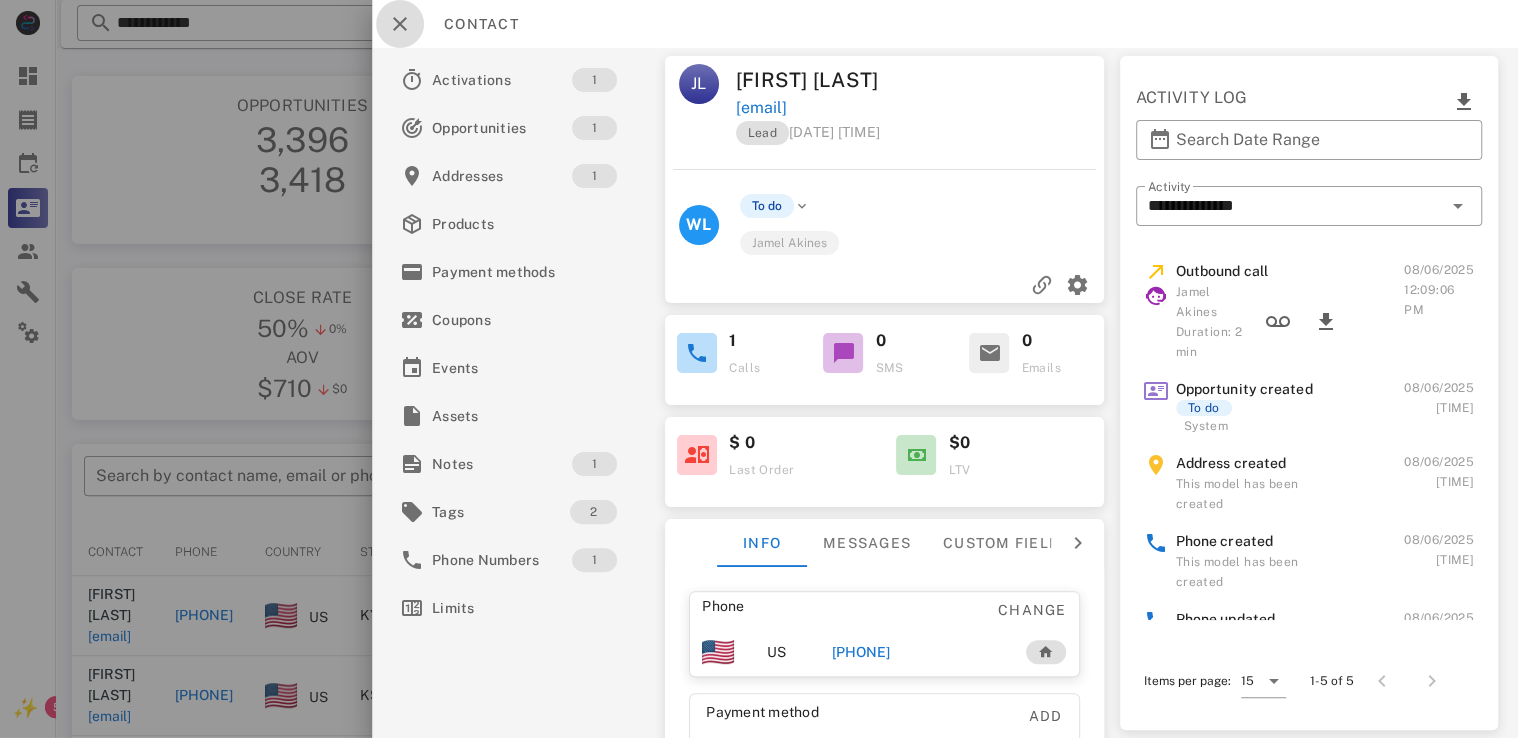 click at bounding box center [400, 24] 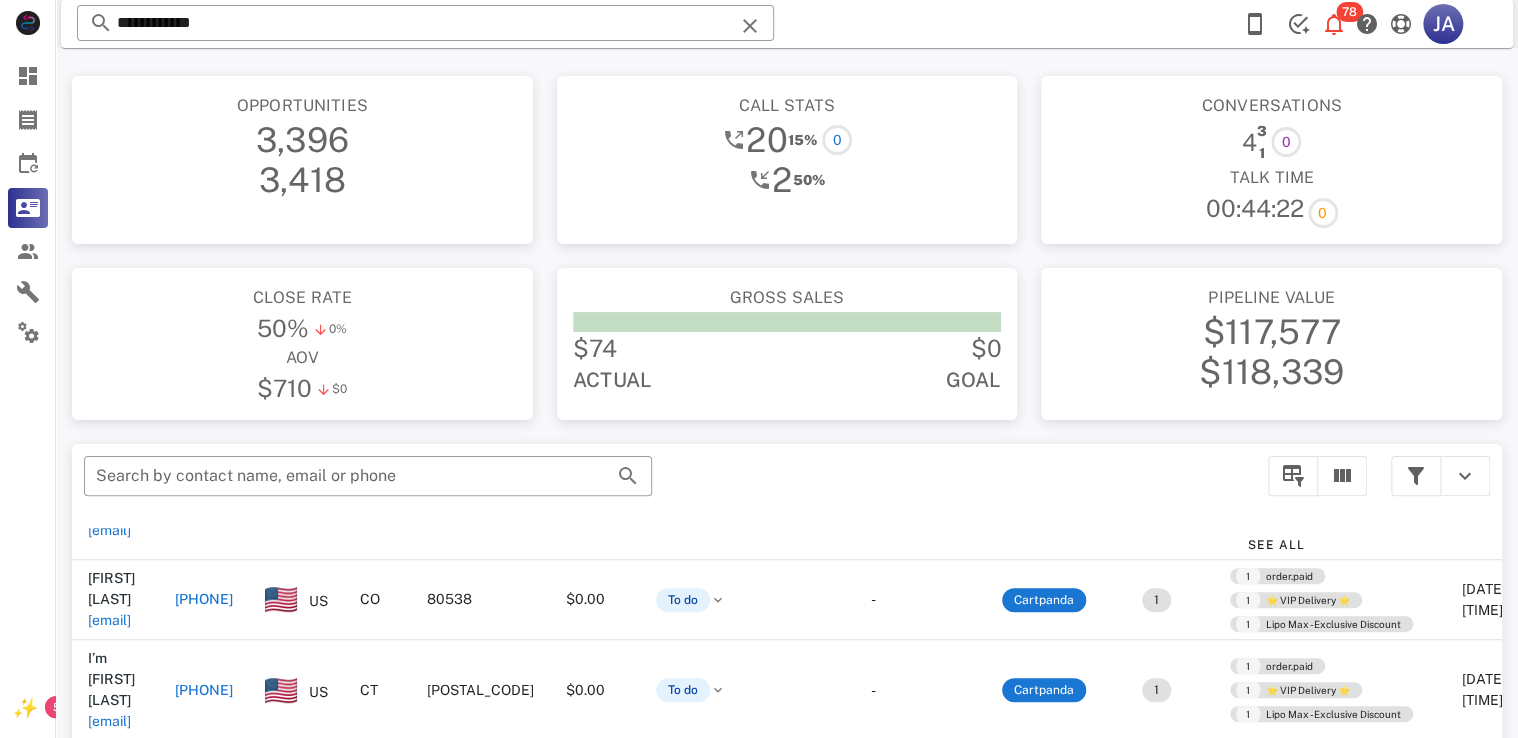 scroll, scrollTop: 362, scrollLeft: 0, axis: vertical 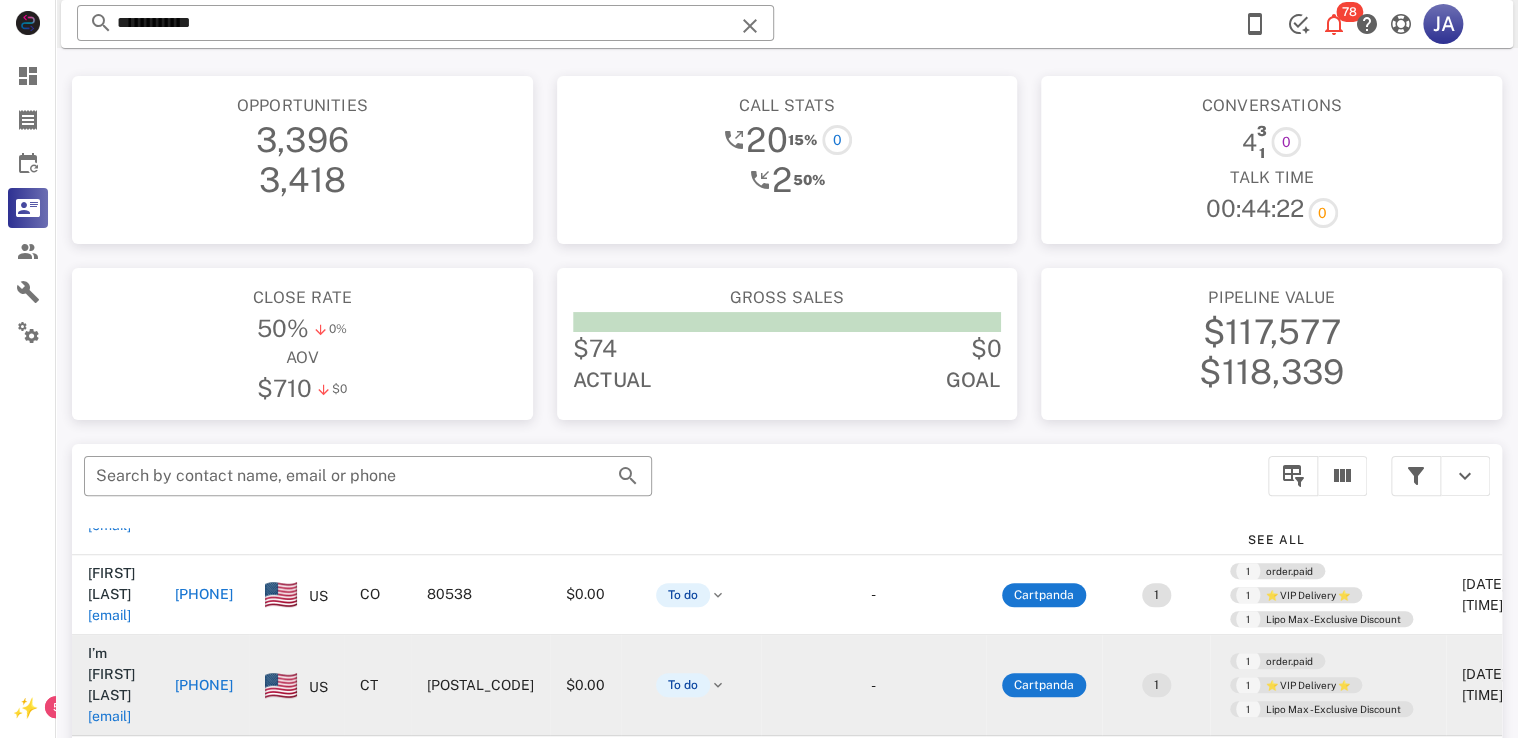 click on "[PHONE]" at bounding box center (204, 685) 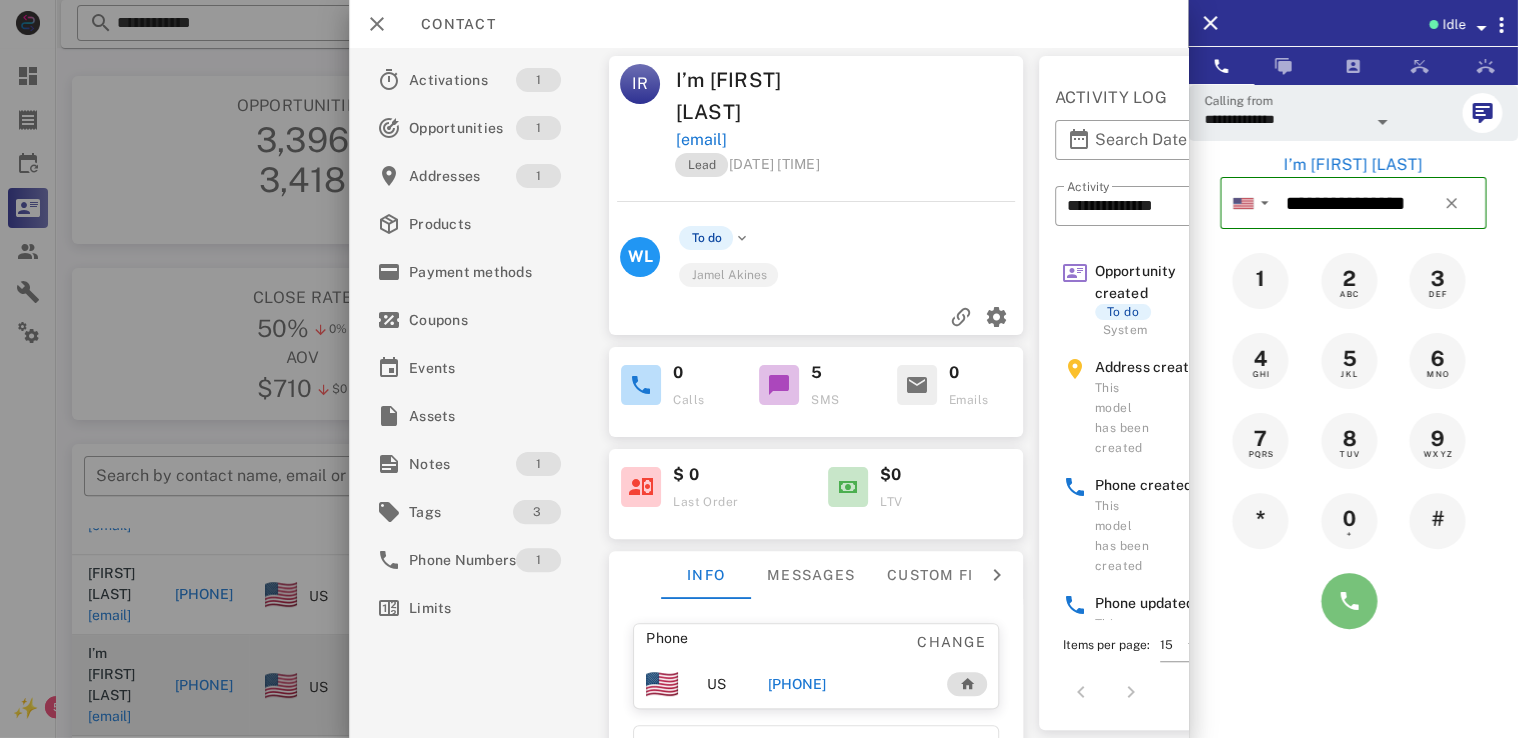 click at bounding box center (1349, 601) 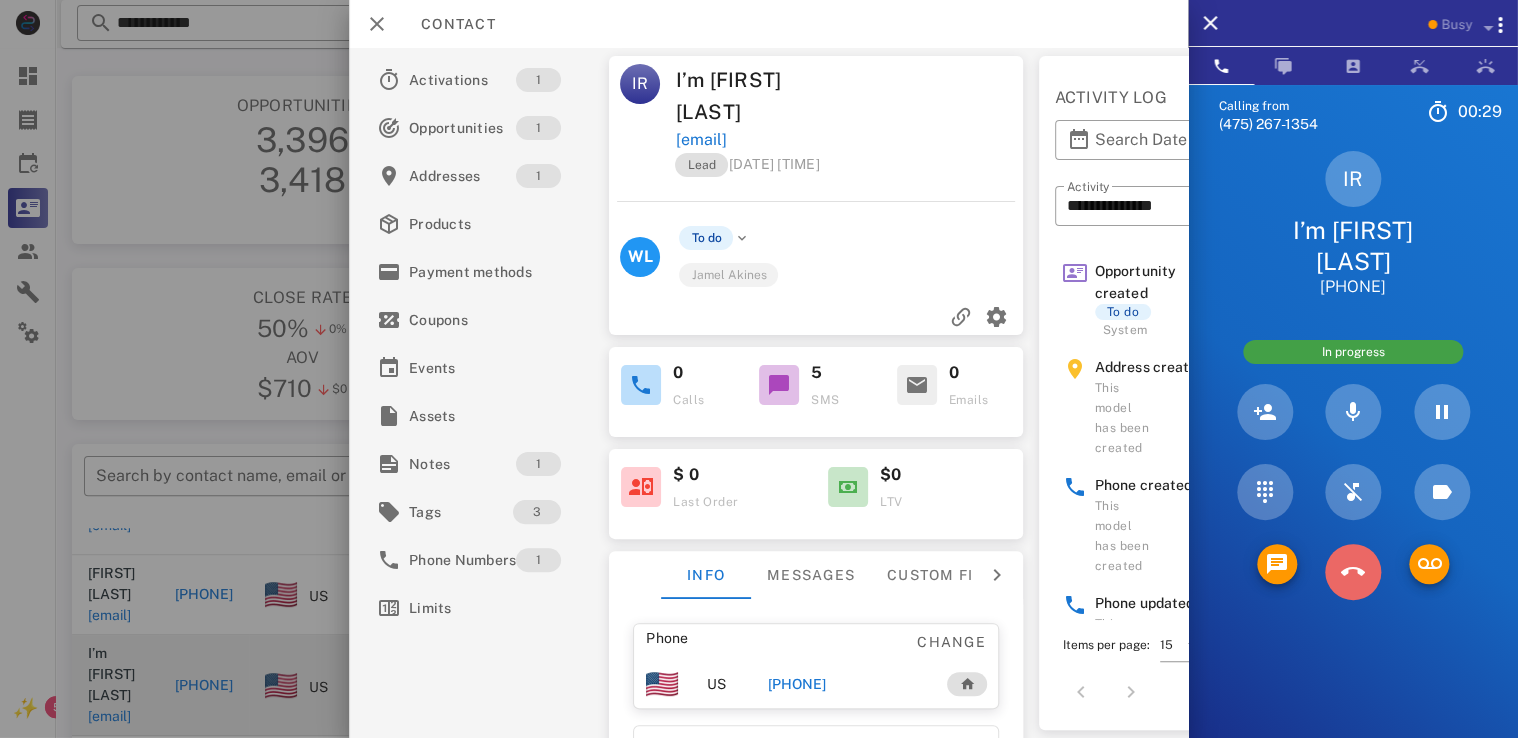 click at bounding box center (1353, 572) 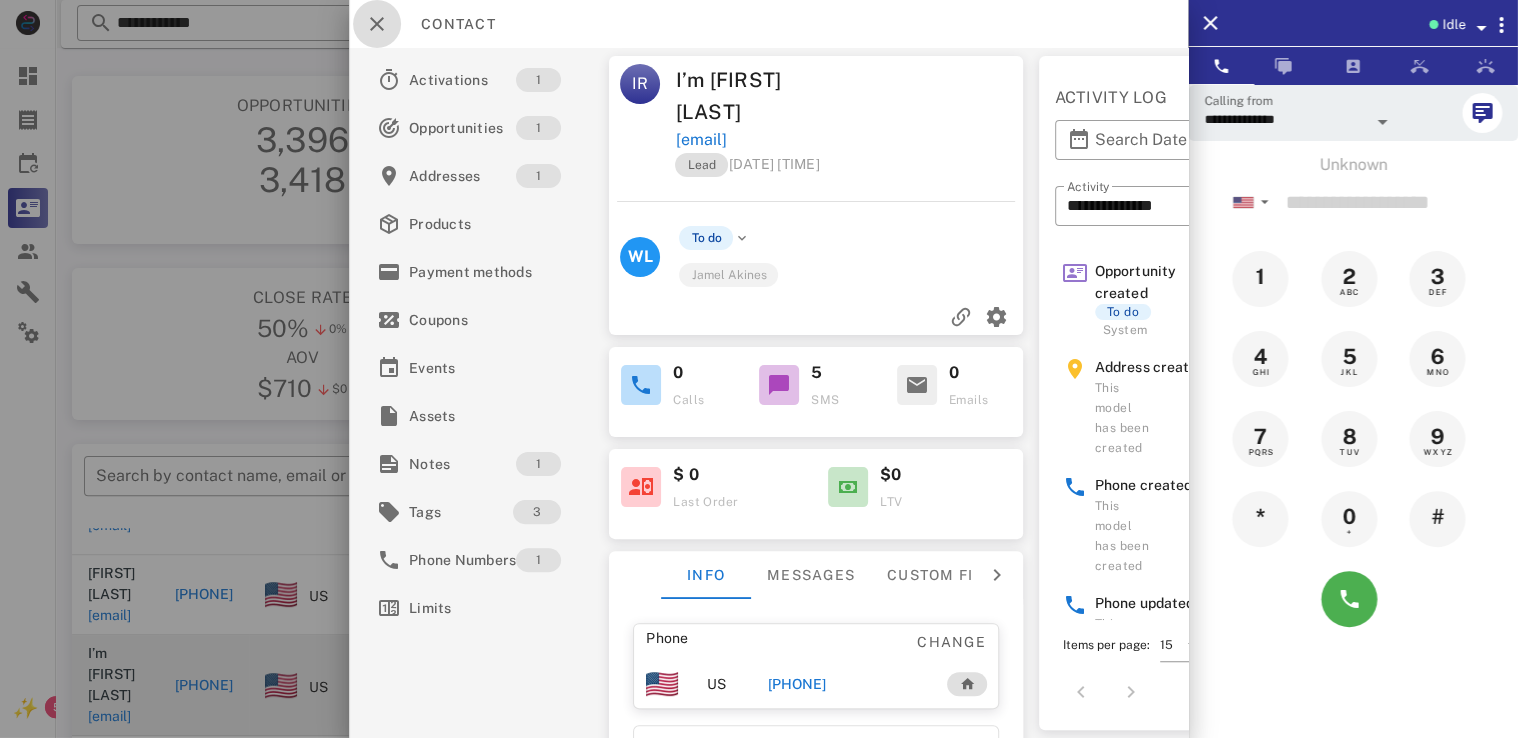 click at bounding box center [377, 24] 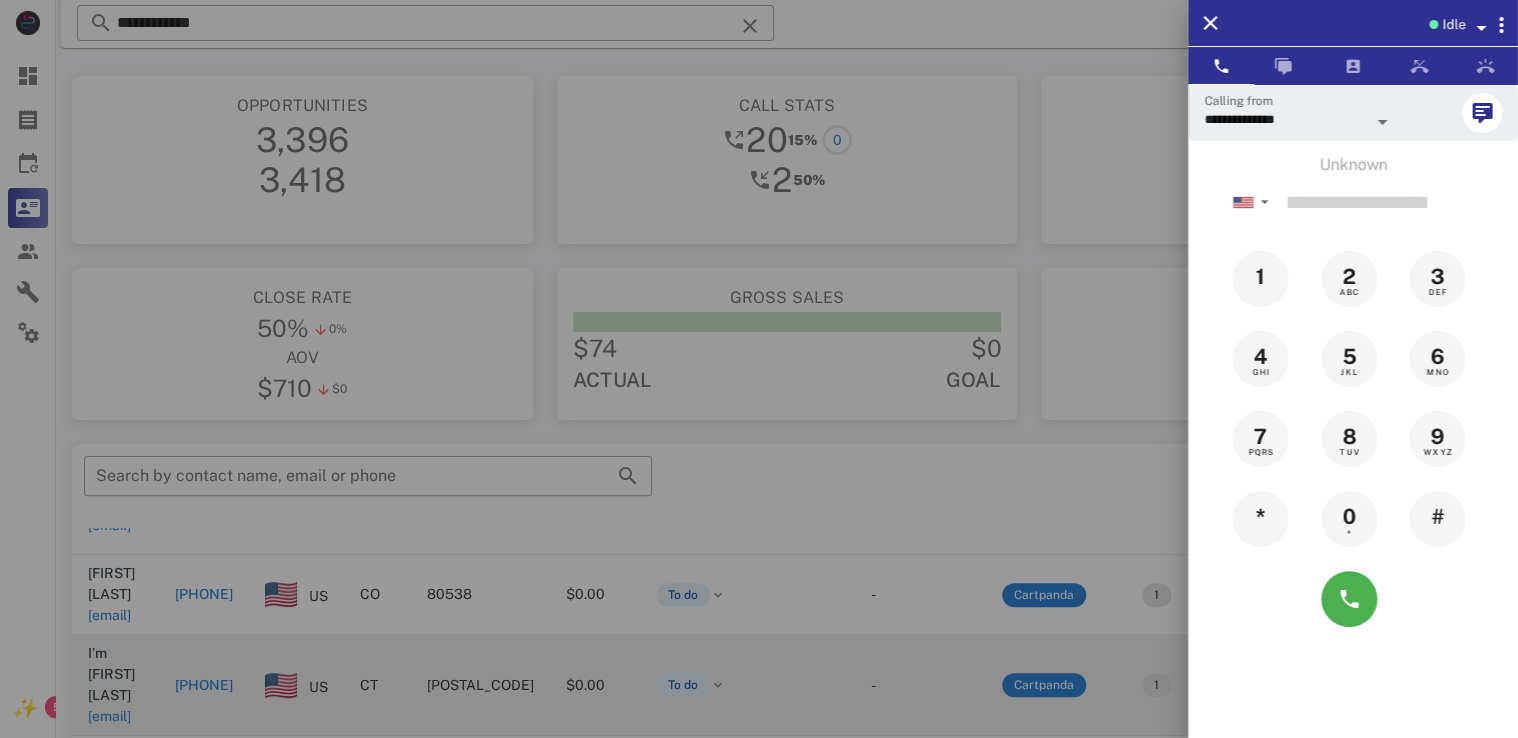 click at bounding box center (759, 369) 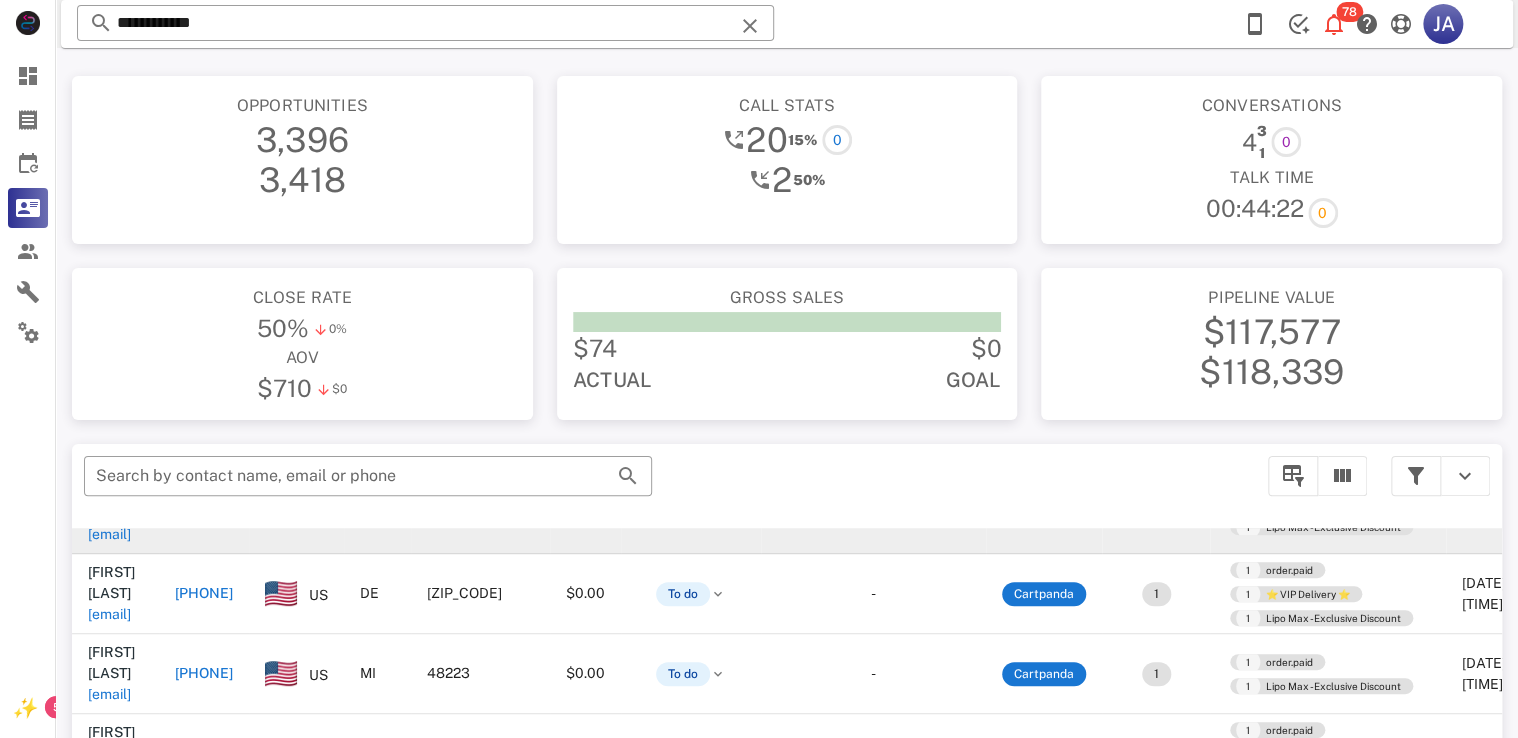 scroll, scrollTop: 547, scrollLeft: 0, axis: vertical 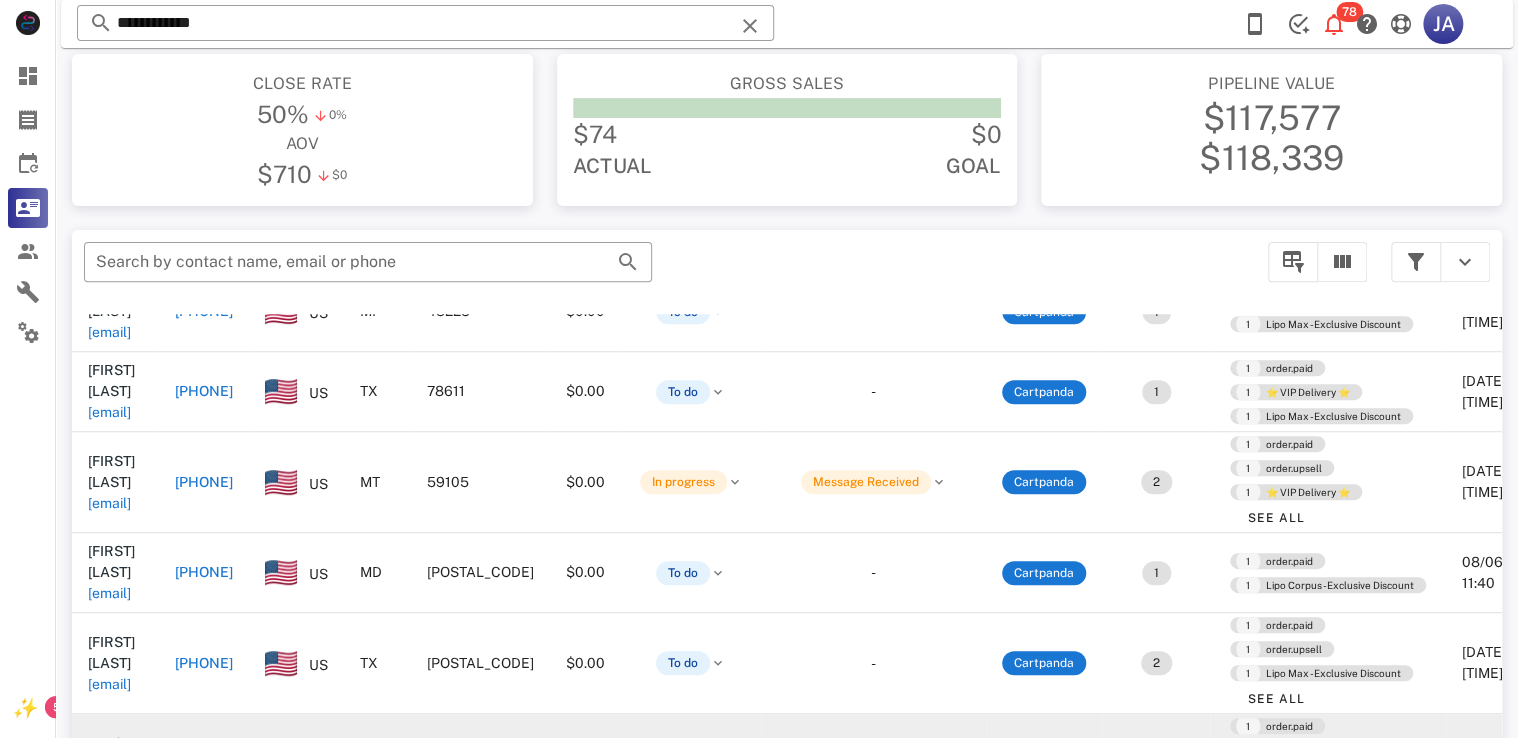 click on "[PHONE]" at bounding box center (204, 764) 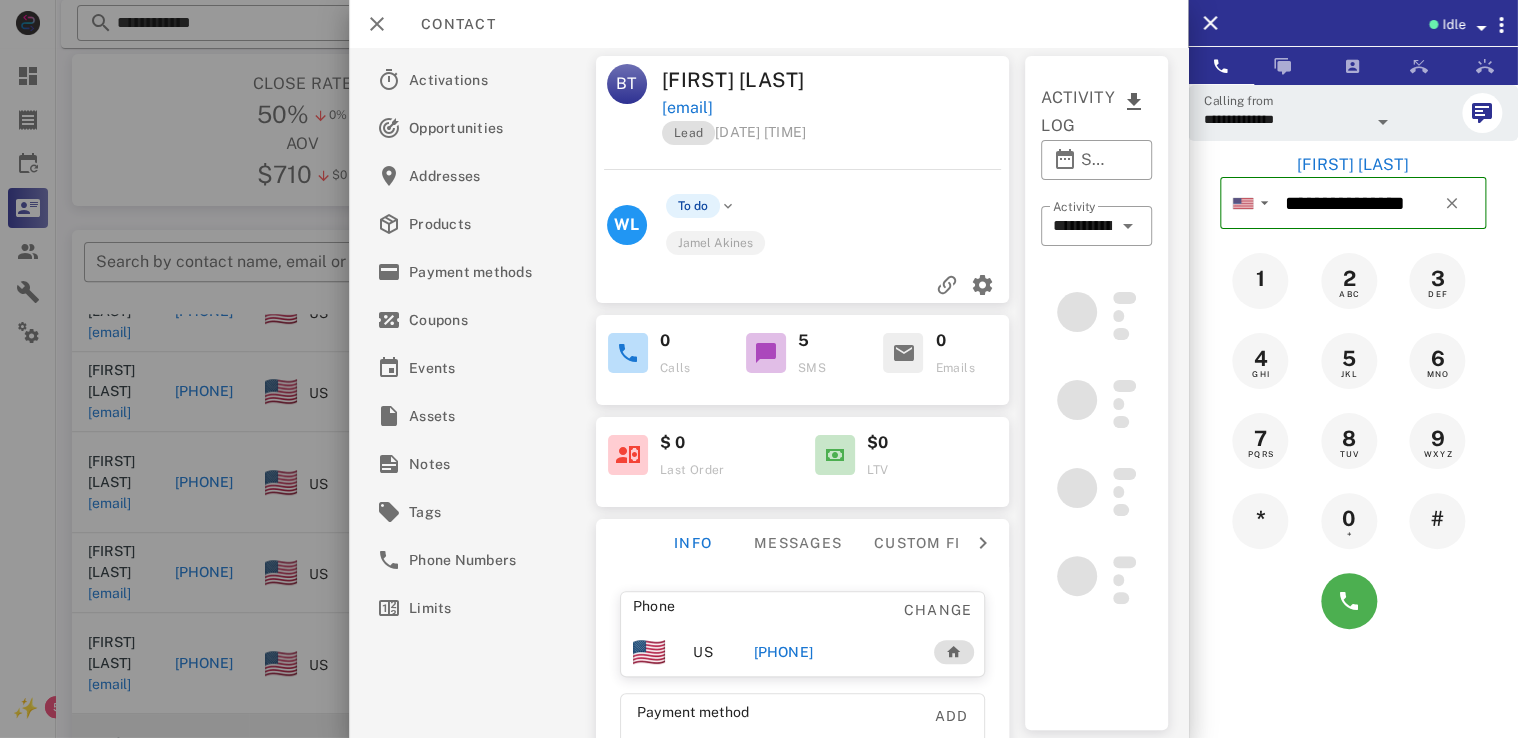 click at bounding box center (1481, 28) 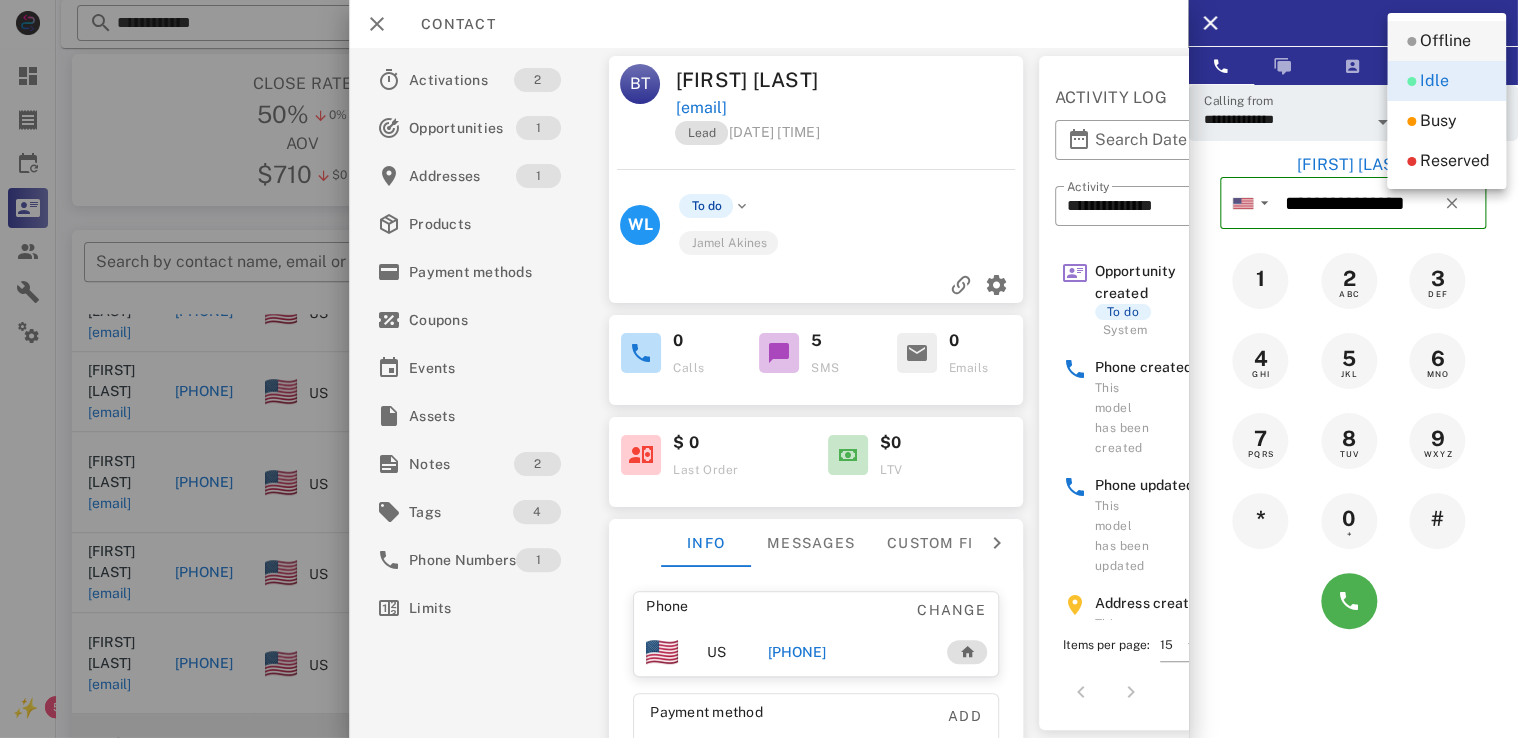 click on "Offline" at bounding box center (1445, 41) 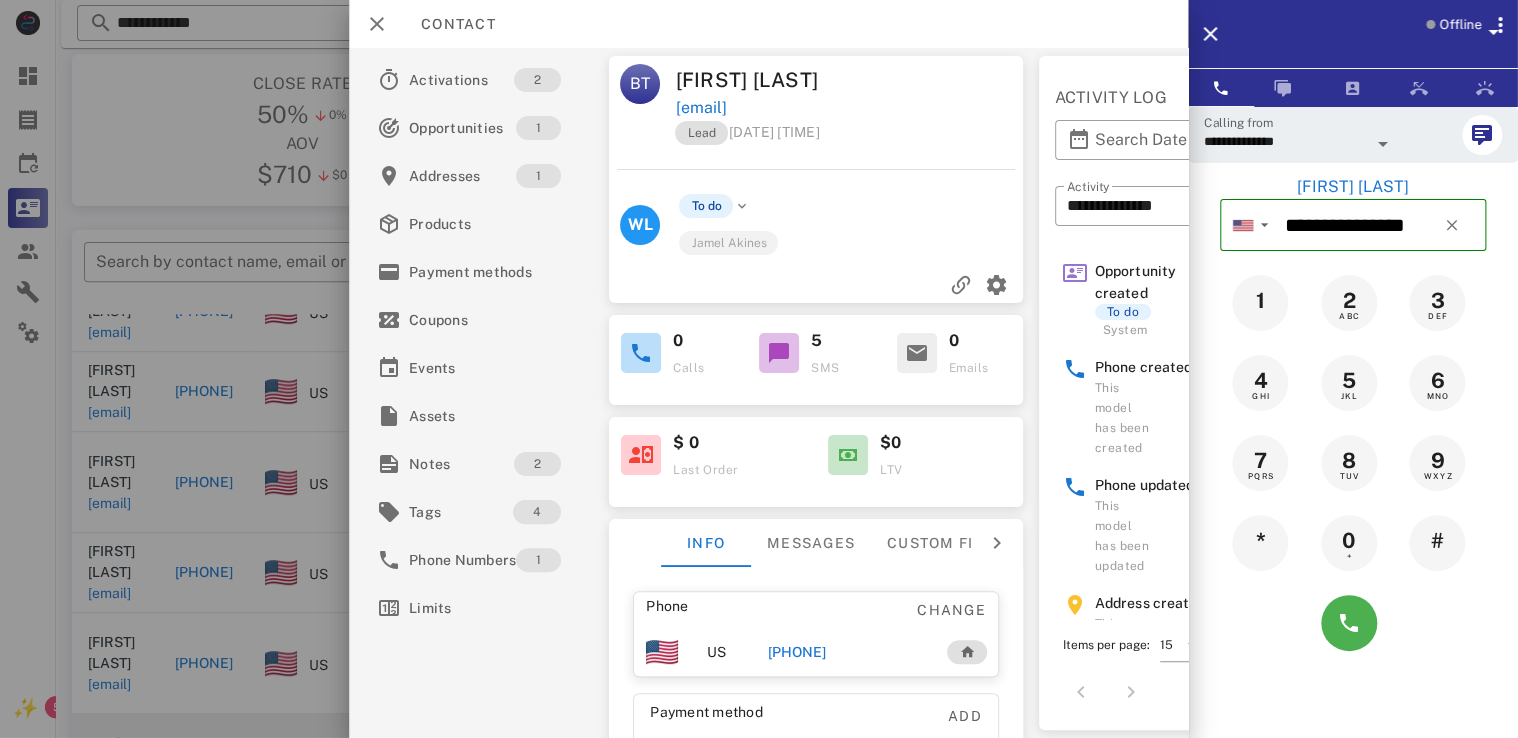 type 